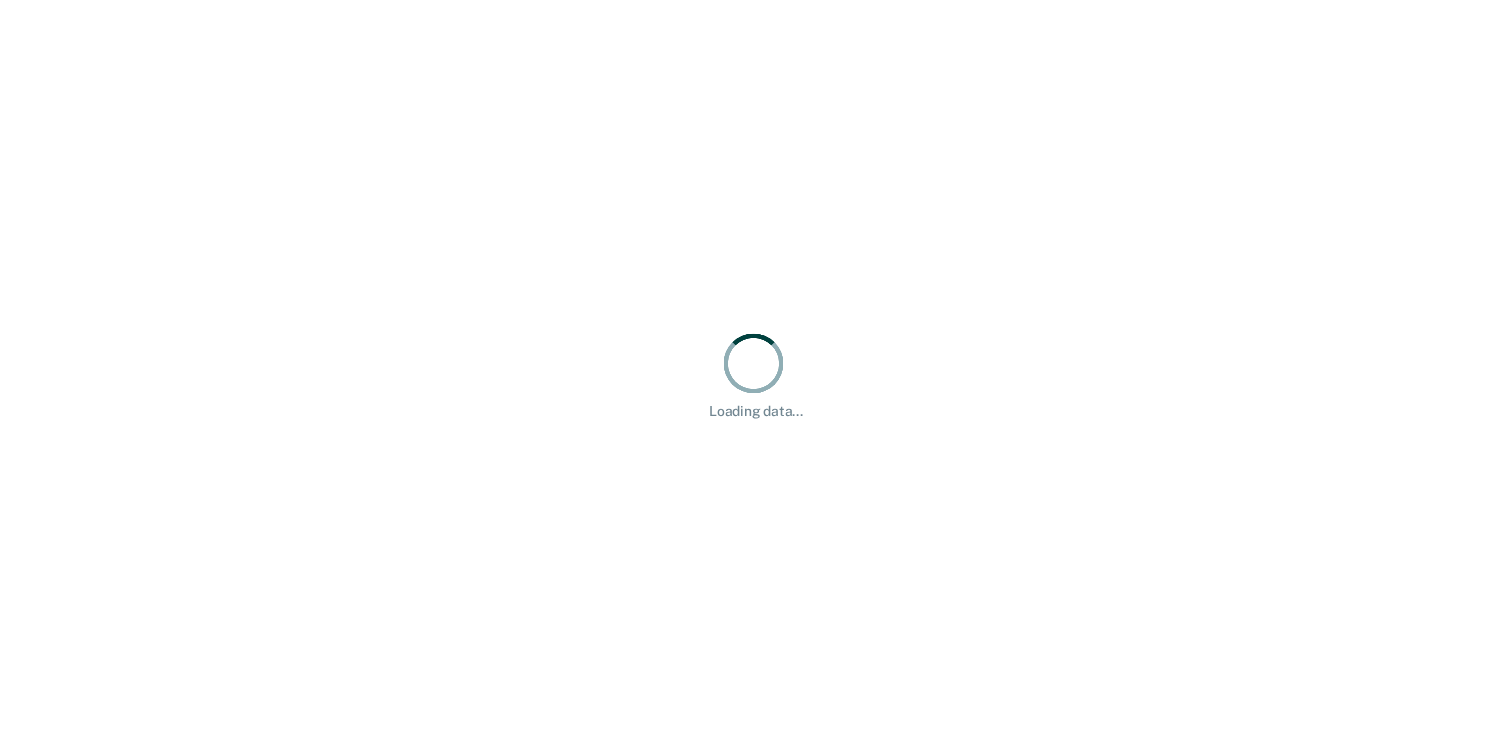 scroll, scrollTop: 0, scrollLeft: 0, axis: both 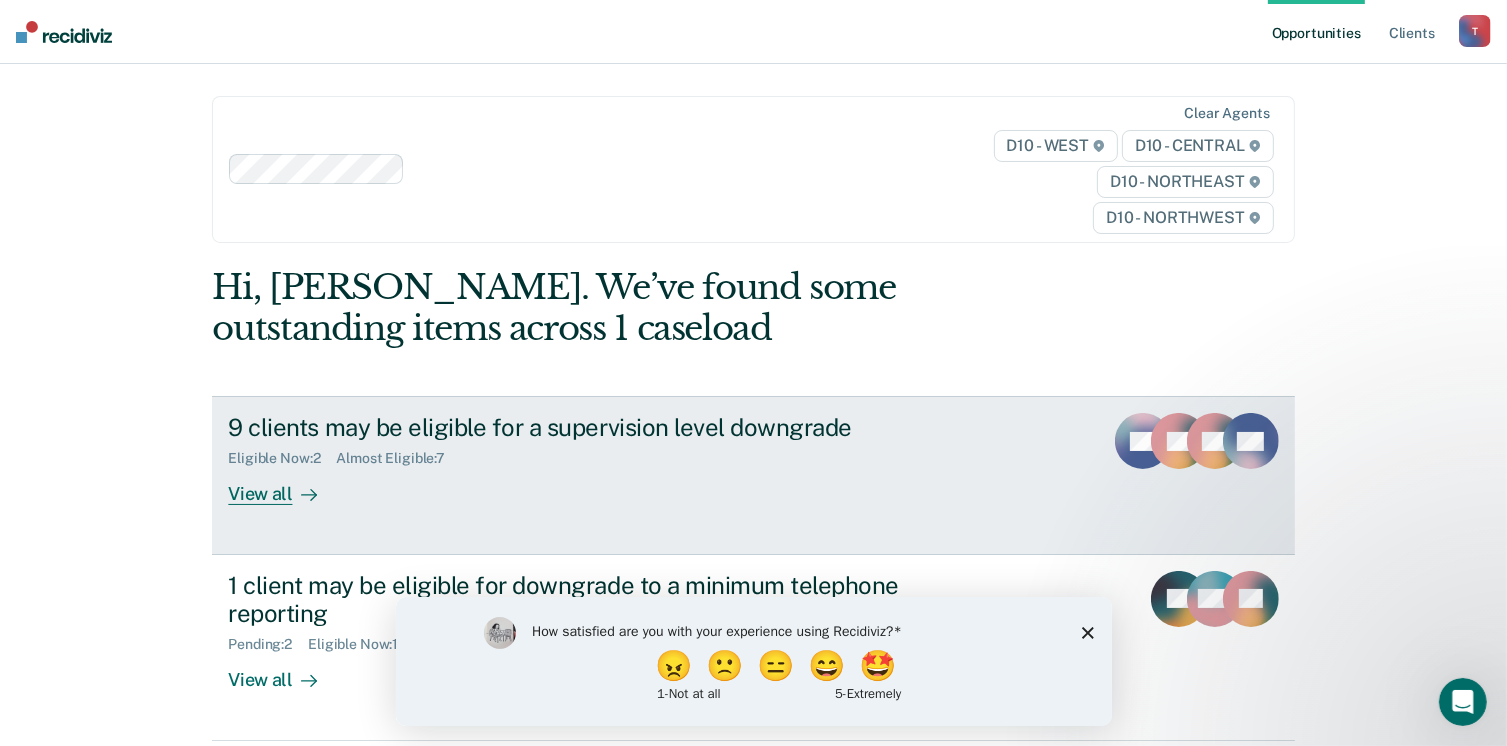 click 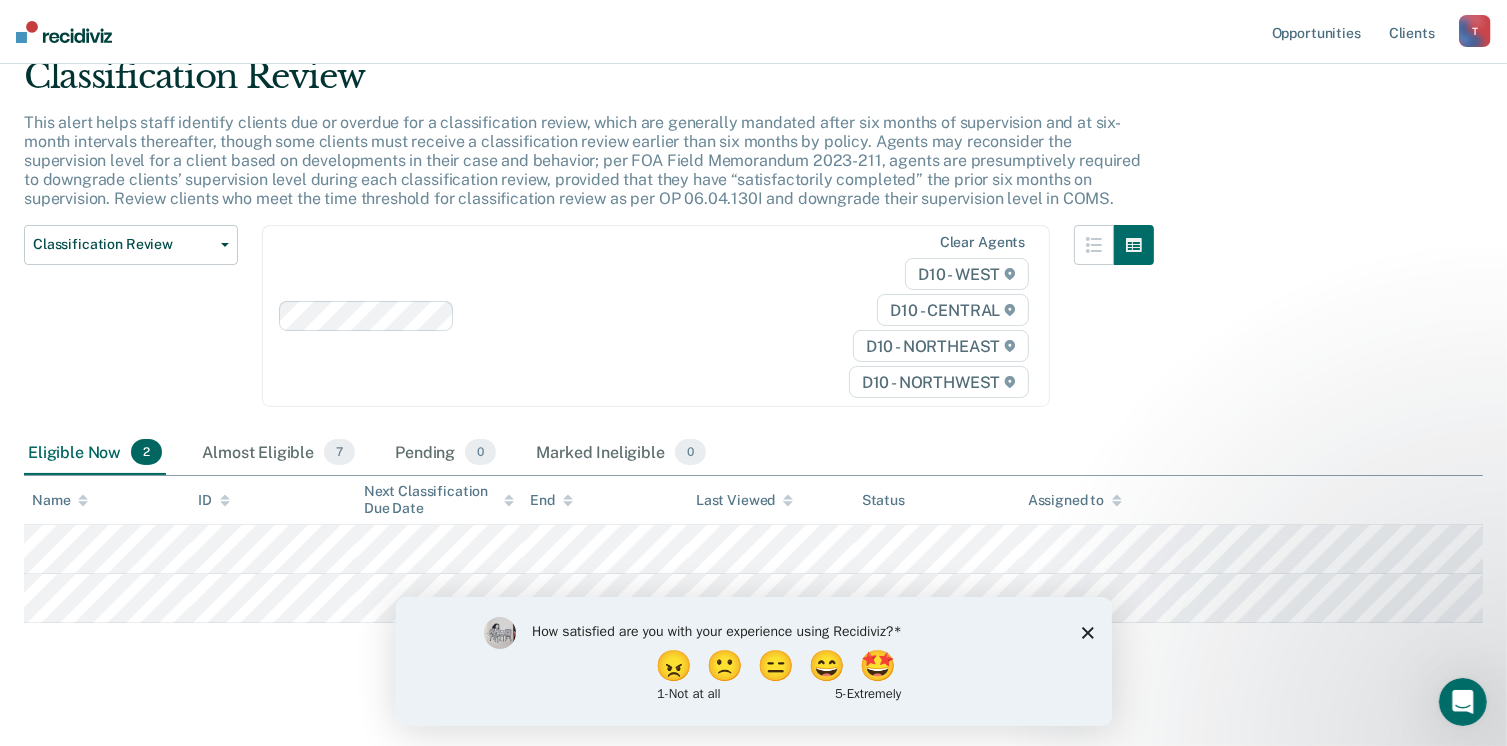 scroll, scrollTop: 100, scrollLeft: 0, axis: vertical 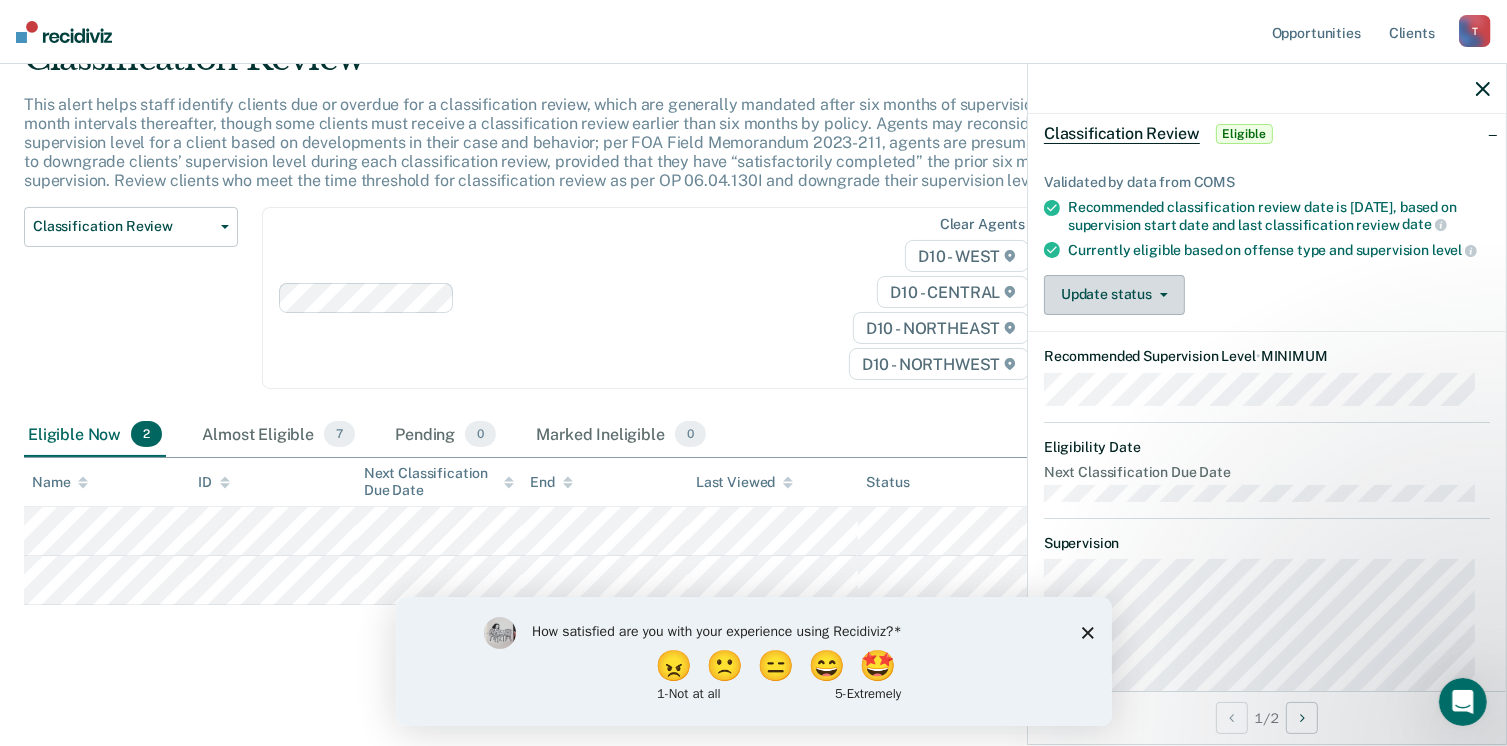 click on "Update status" at bounding box center (1114, 295) 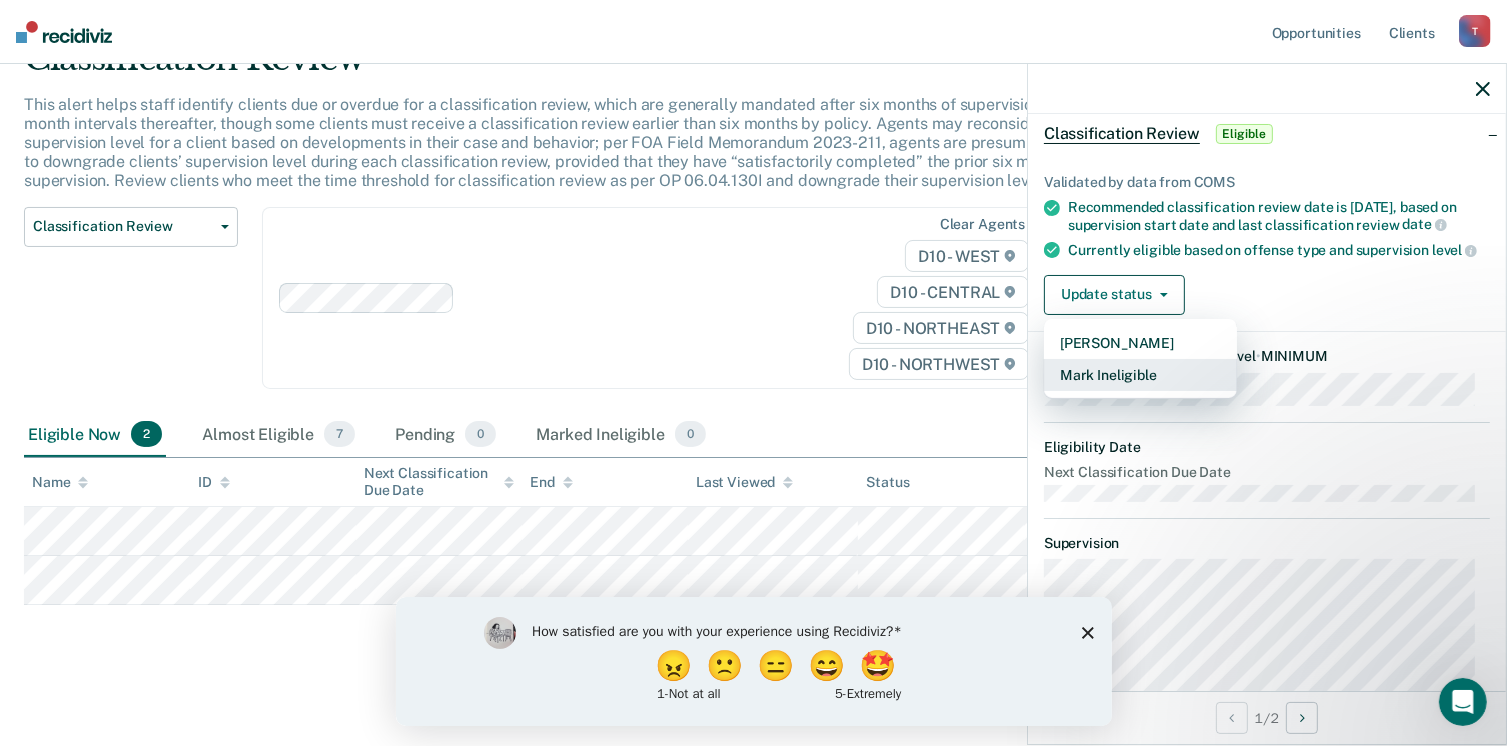 click on "Mark Ineligible" at bounding box center (1140, 375) 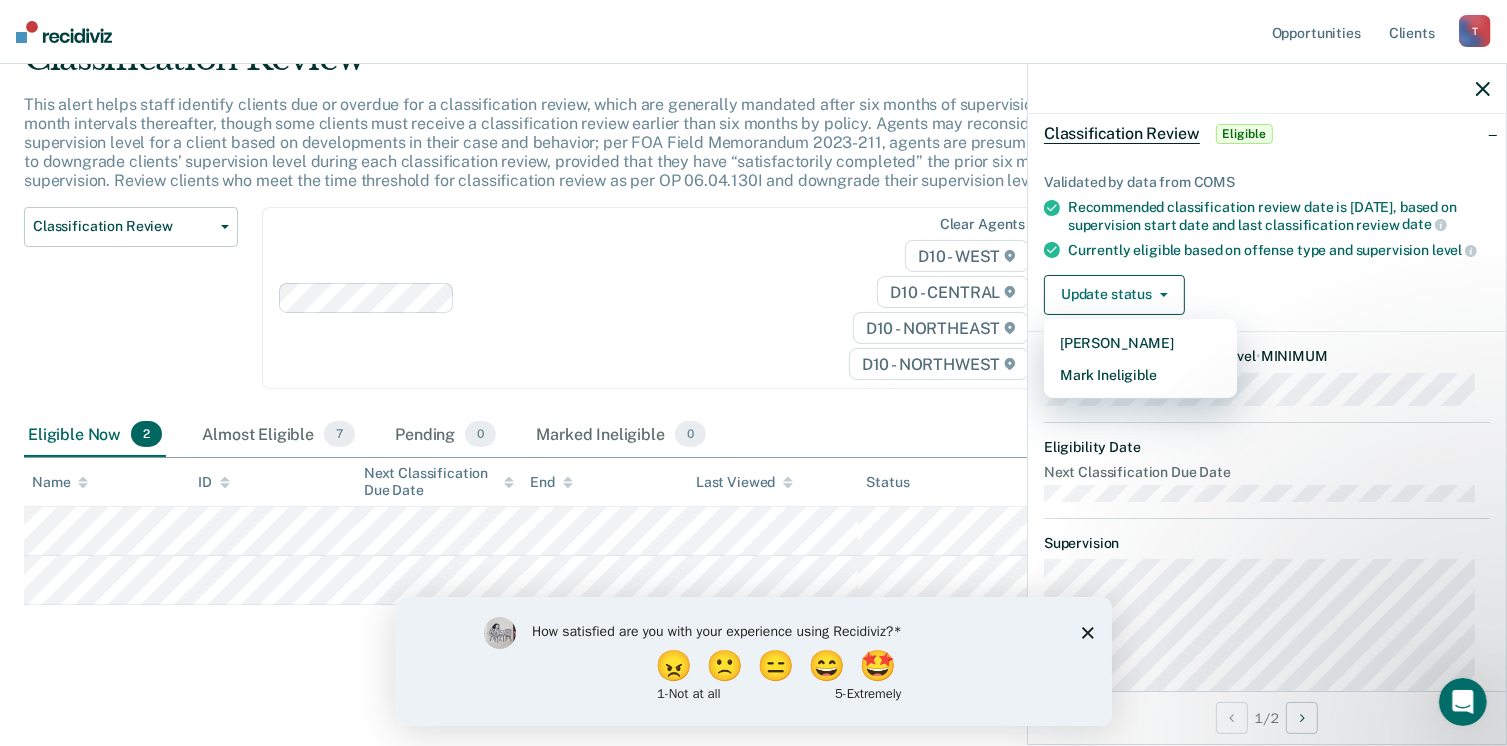 scroll, scrollTop: 0, scrollLeft: 0, axis: both 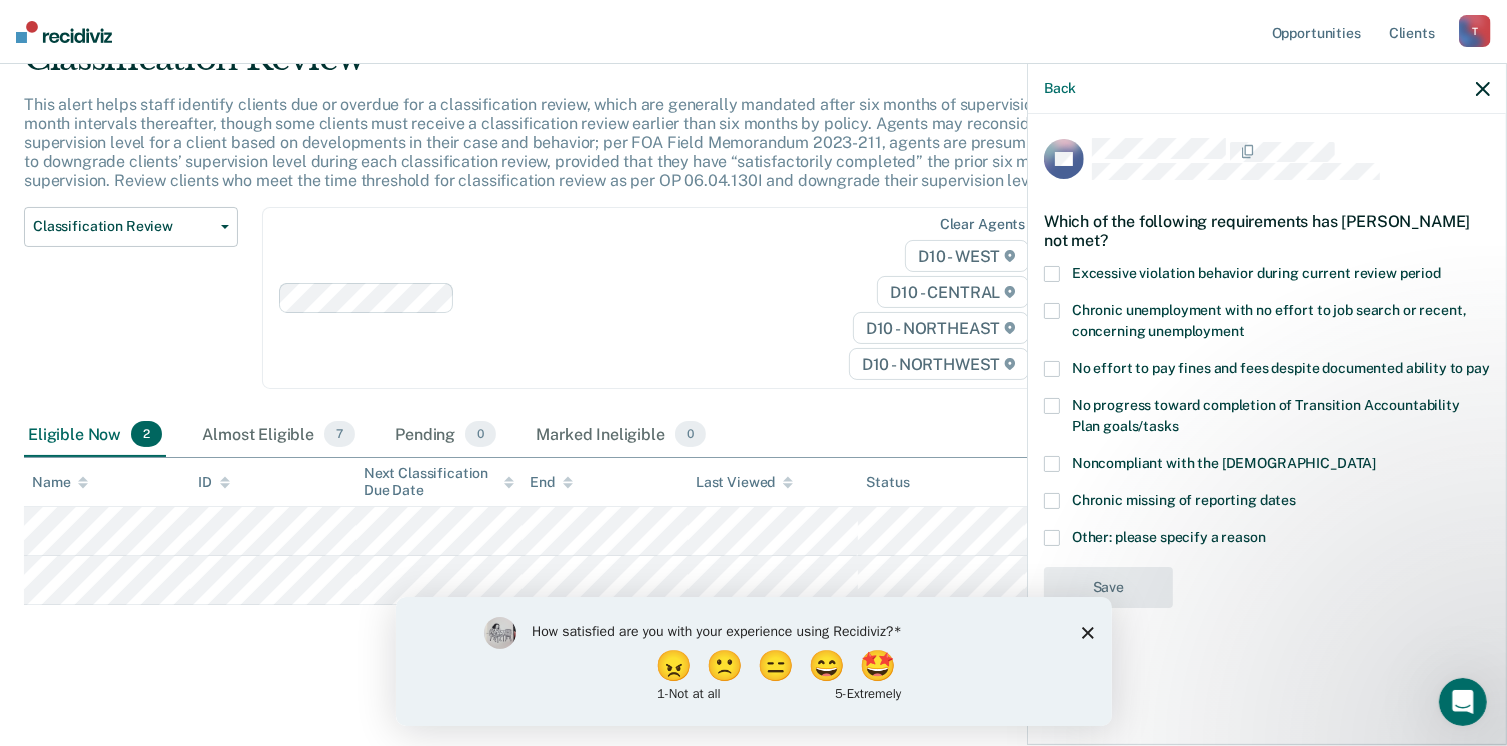 click on "Other: please specify a reason" at bounding box center [1267, 540] 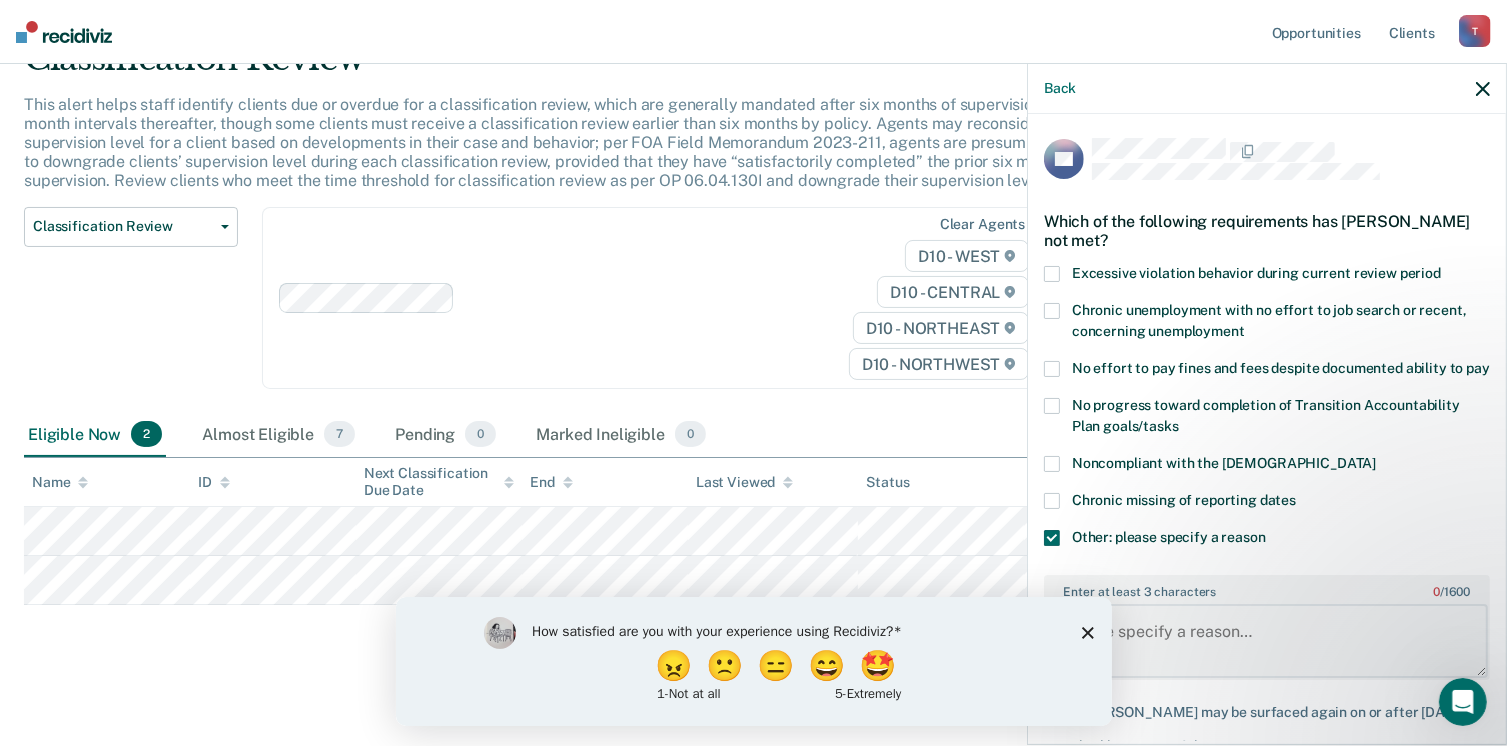 click on "Enter at least 3 characters 0  /  1600" at bounding box center (1267, 641) 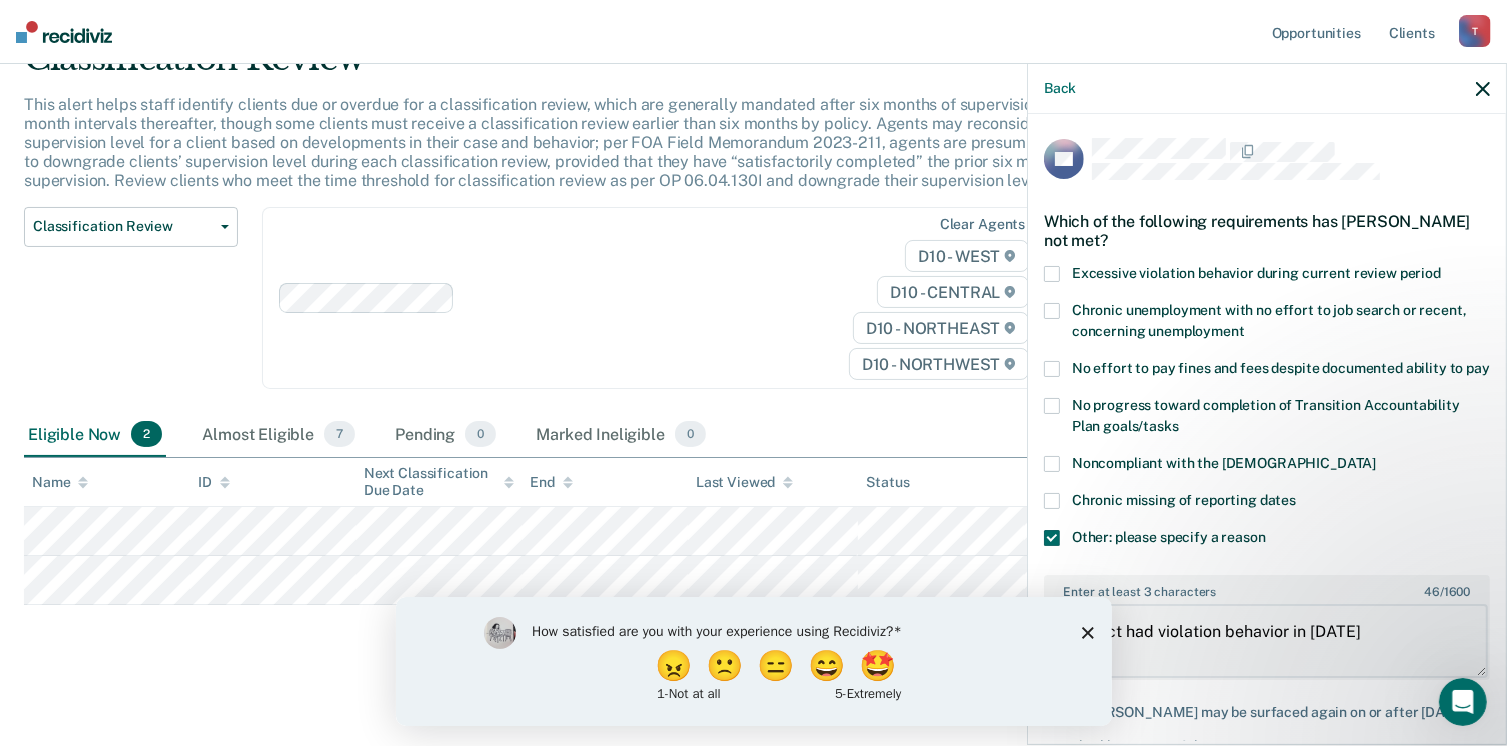 type on "Subject had violation behavior in [DATE]" 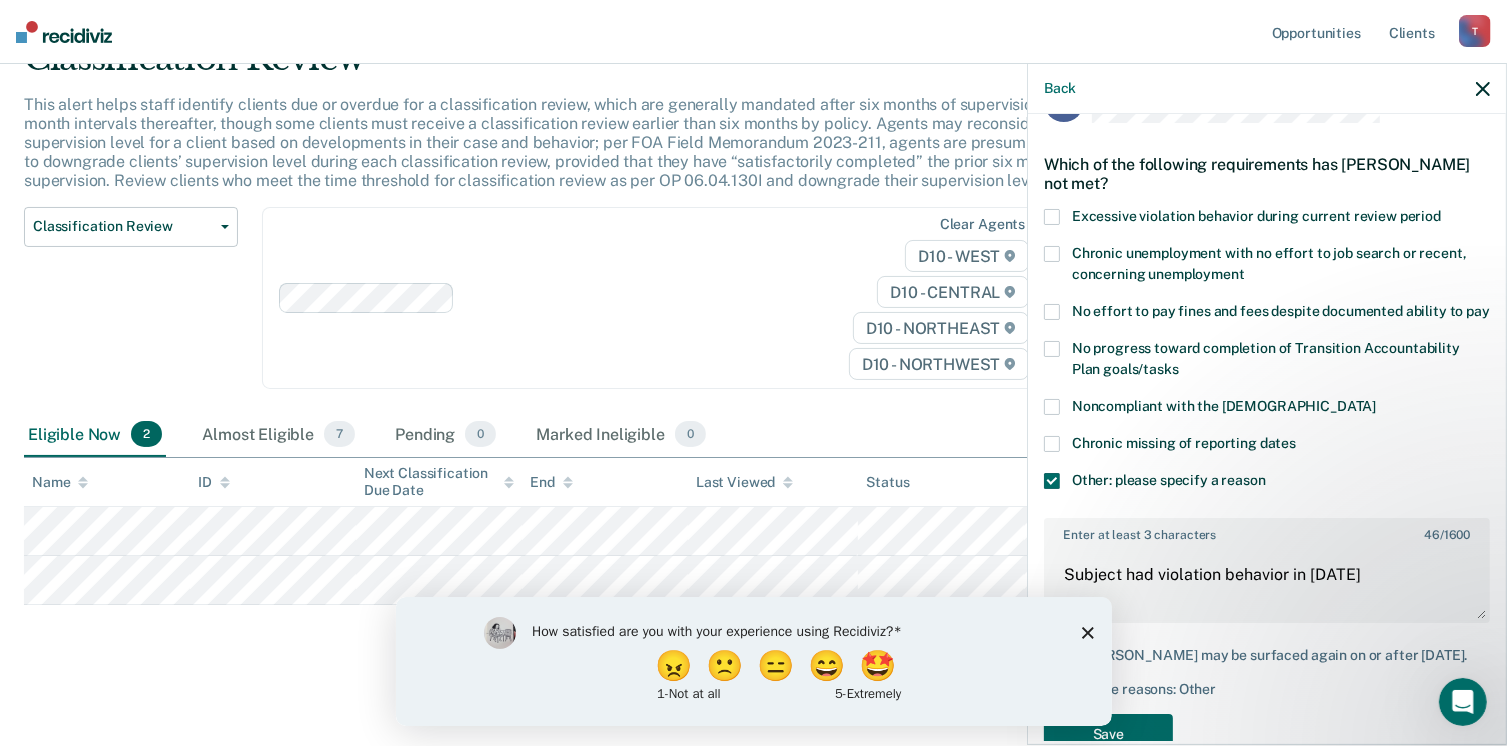 scroll, scrollTop: 140, scrollLeft: 0, axis: vertical 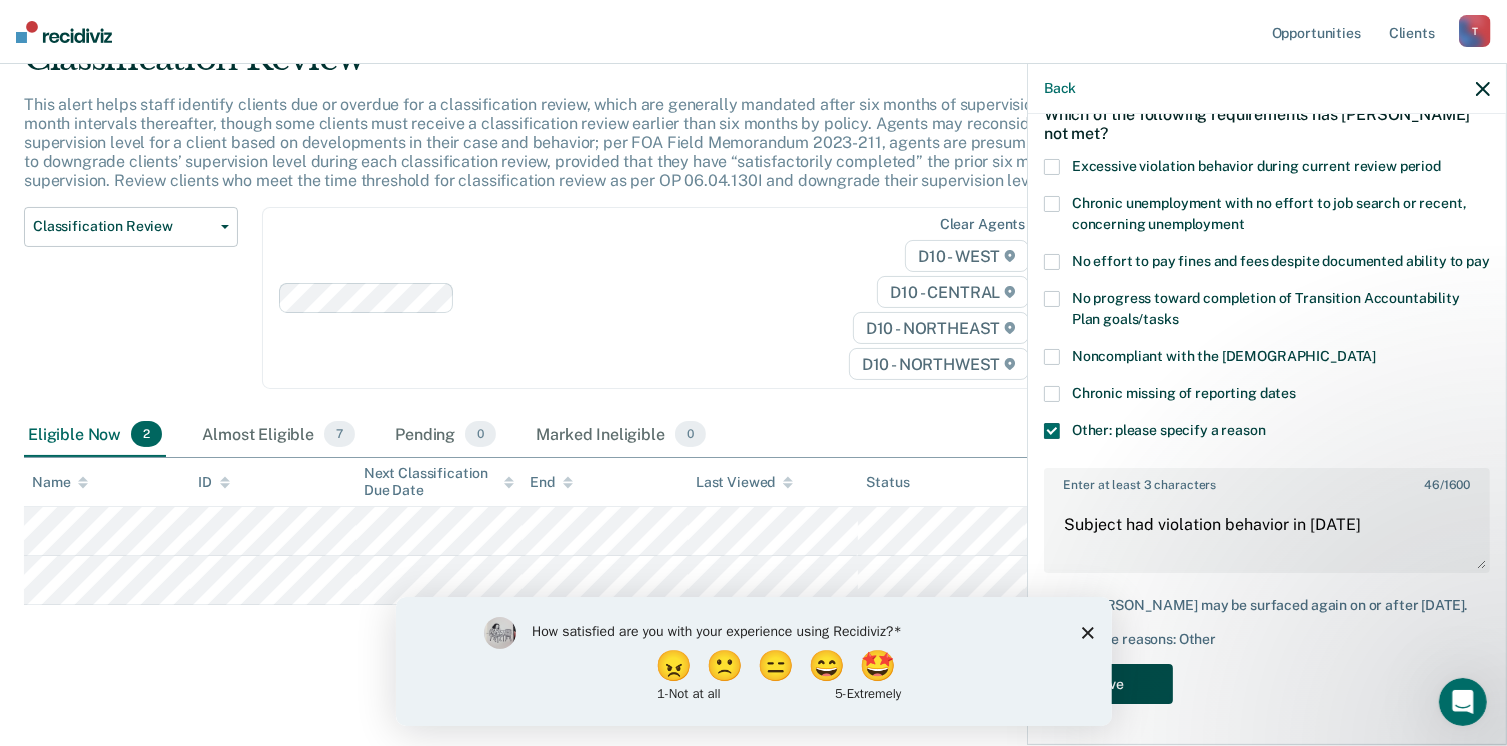 drag, startPoint x: 1123, startPoint y: 686, endPoint x: 1135, endPoint y: 694, distance: 14.422205 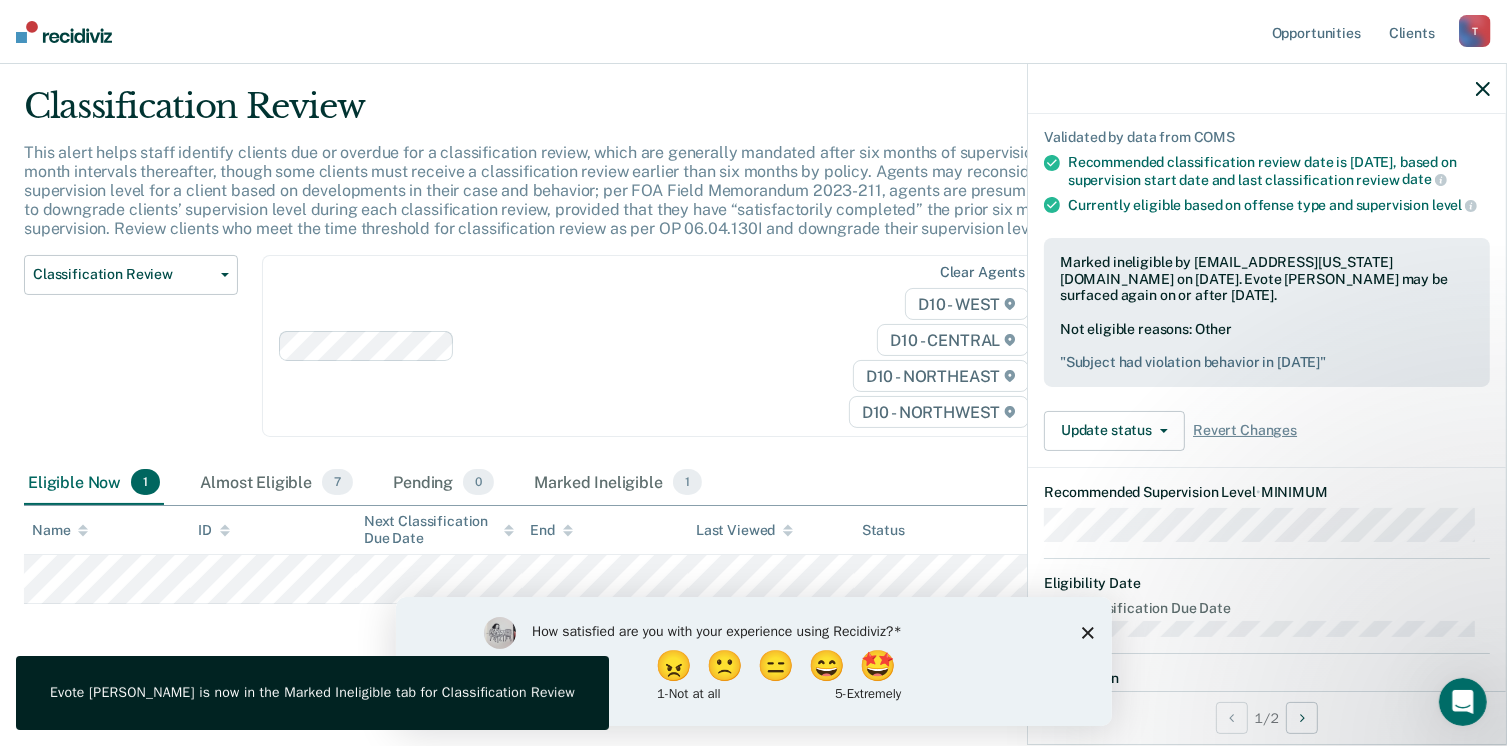 click 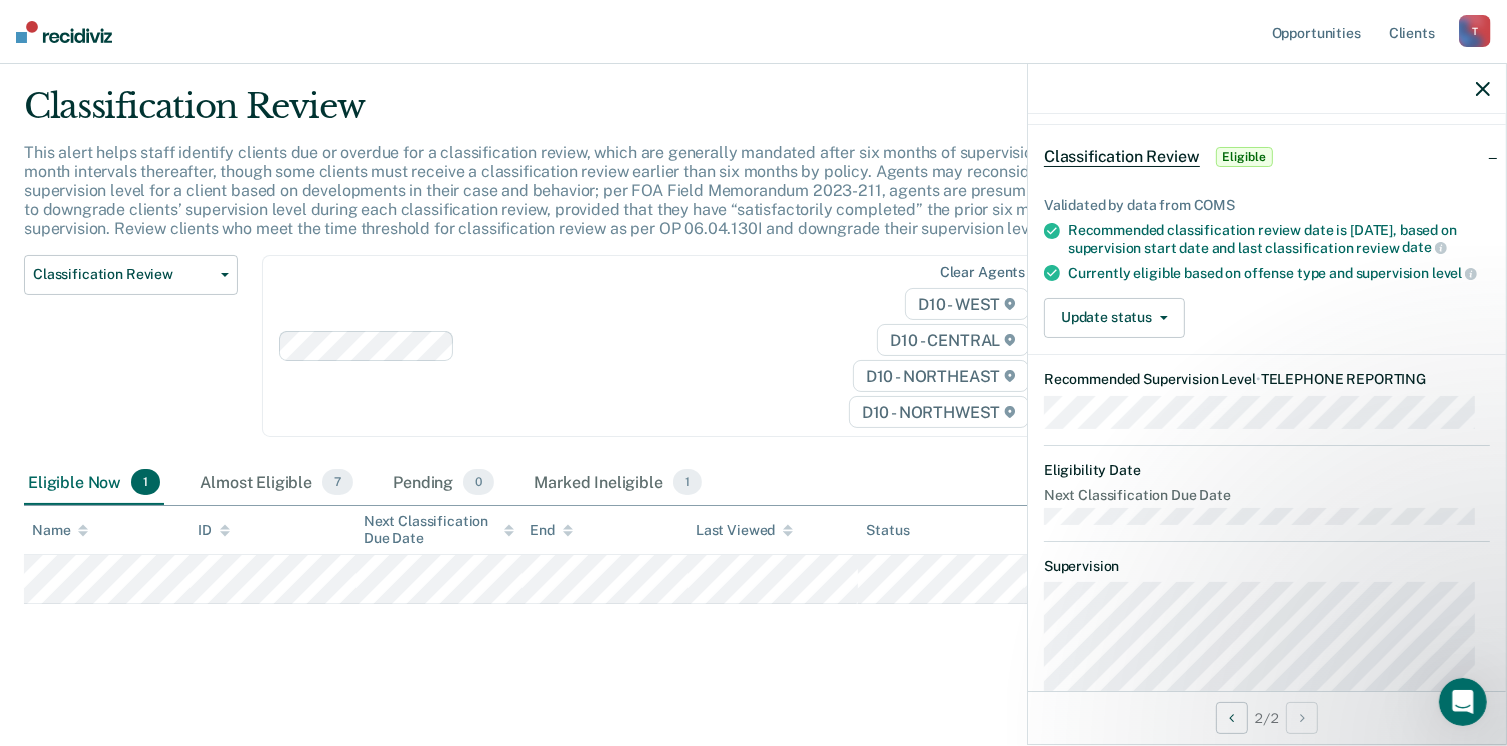 scroll, scrollTop: 60, scrollLeft: 0, axis: vertical 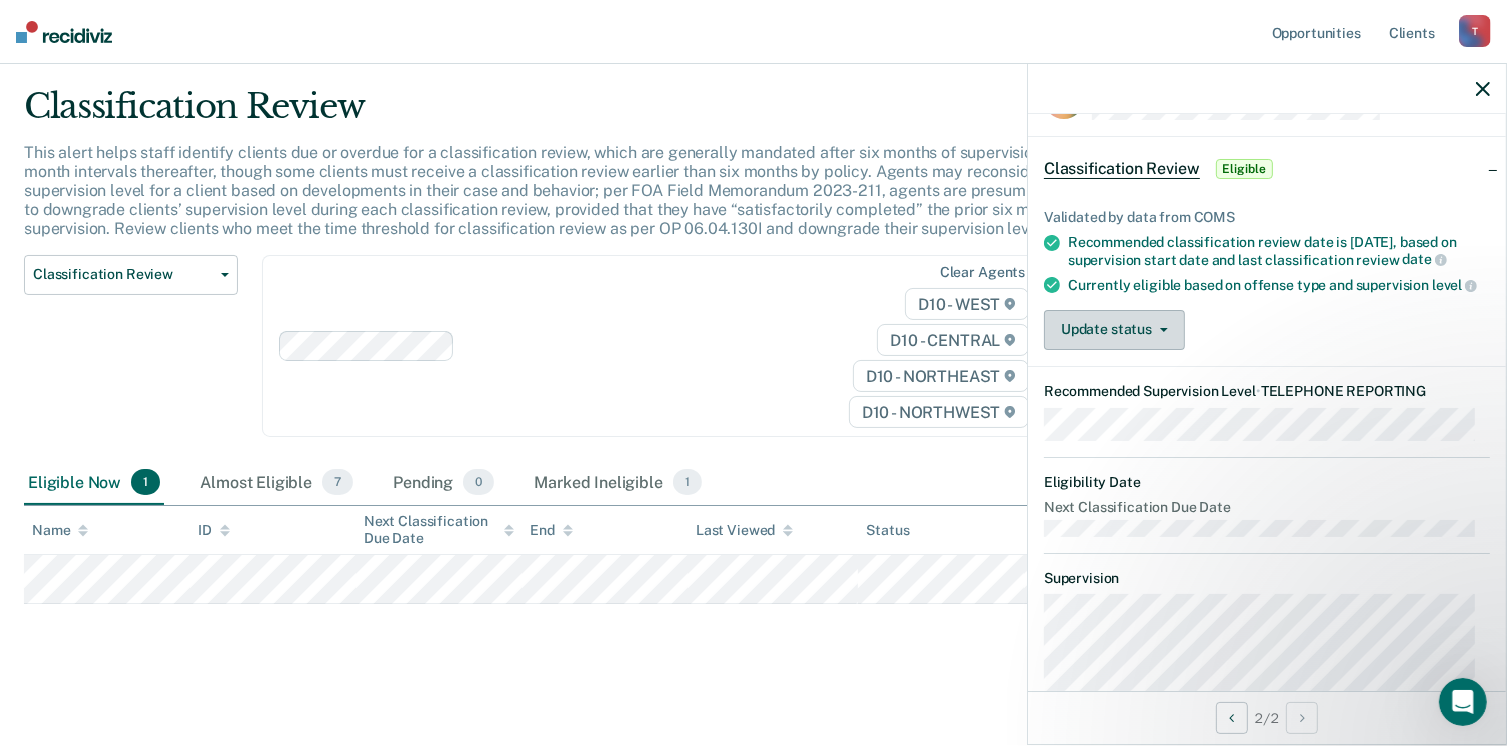 click on "Update status" at bounding box center (1114, 330) 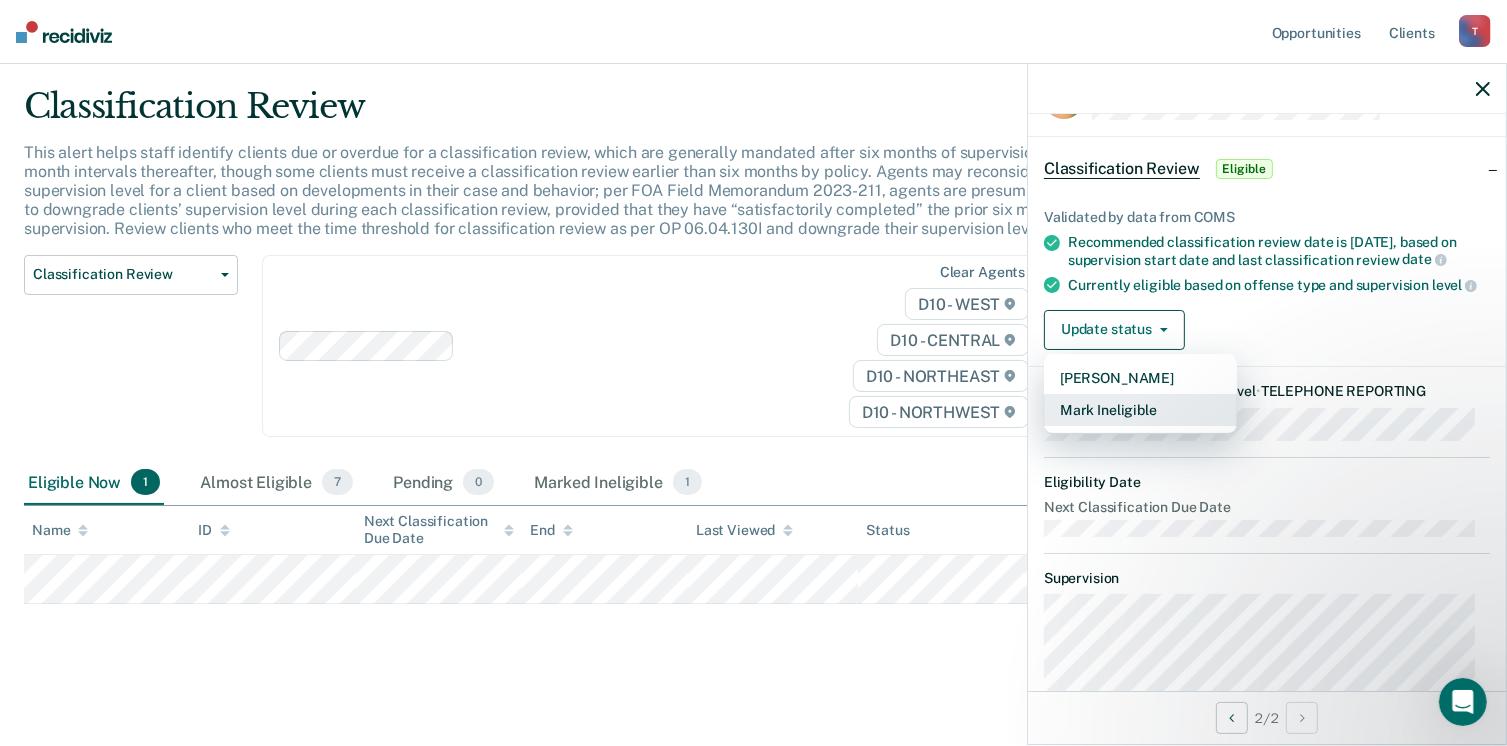 click on "Mark Ineligible" at bounding box center (1140, 410) 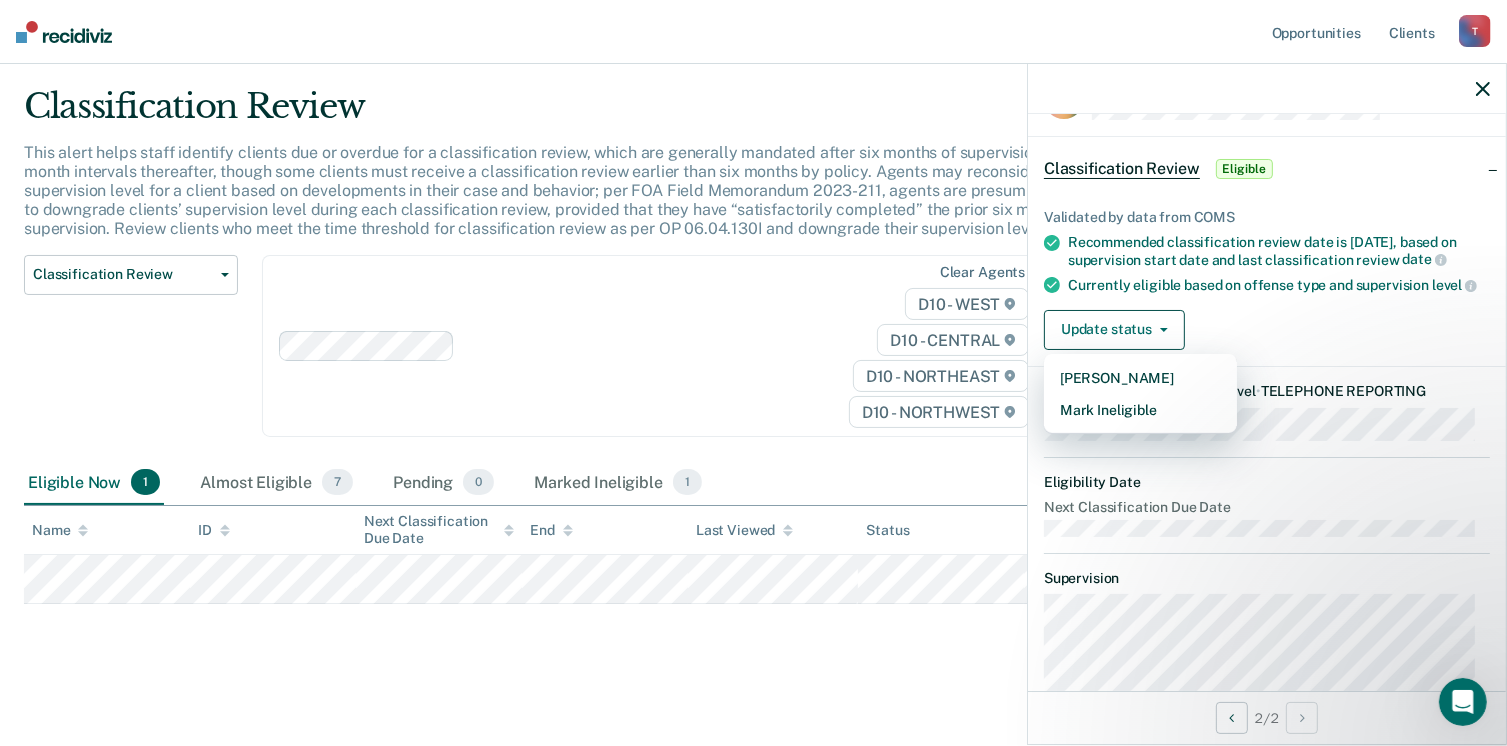 scroll, scrollTop: 0, scrollLeft: 0, axis: both 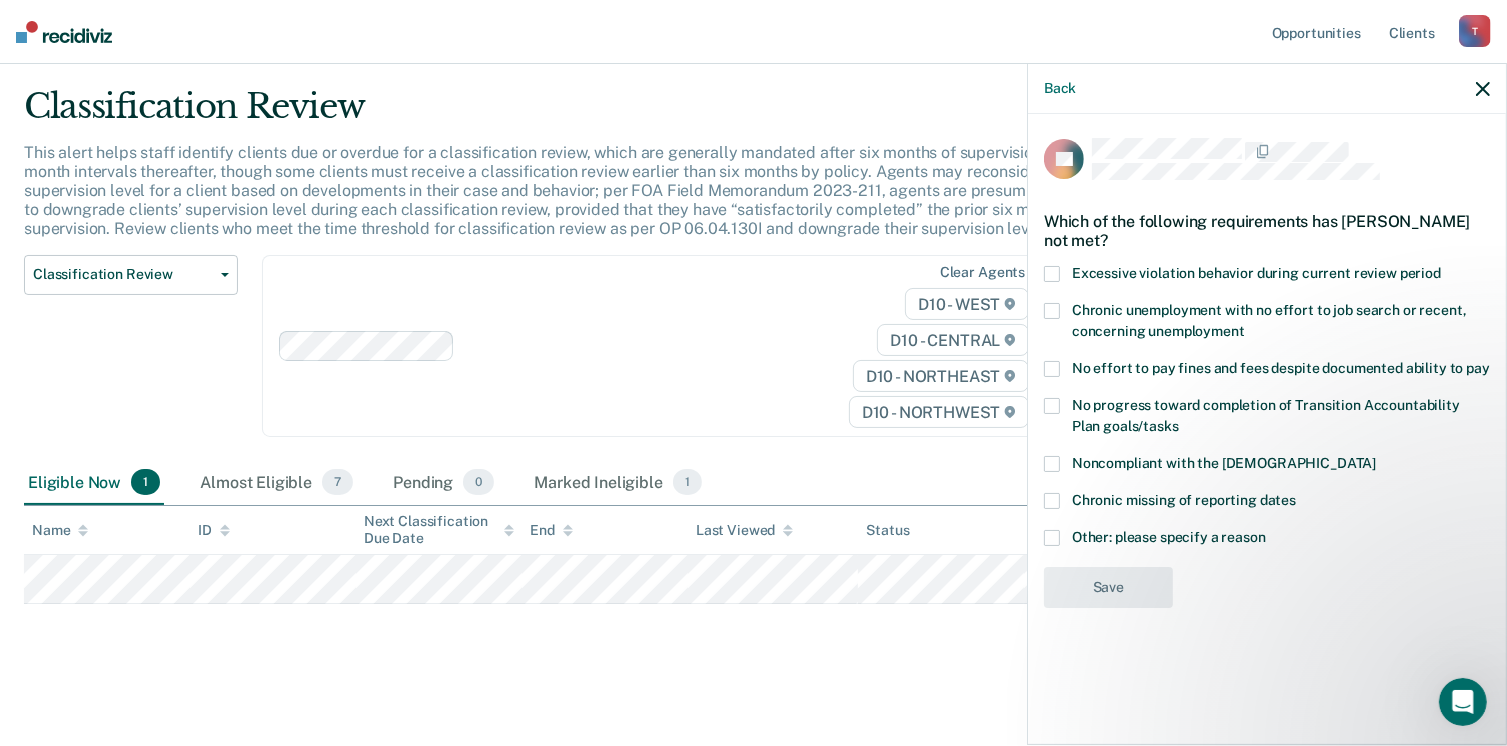 click on "No effort to pay fines and fees despite documented ability to pay" at bounding box center (1267, 371) 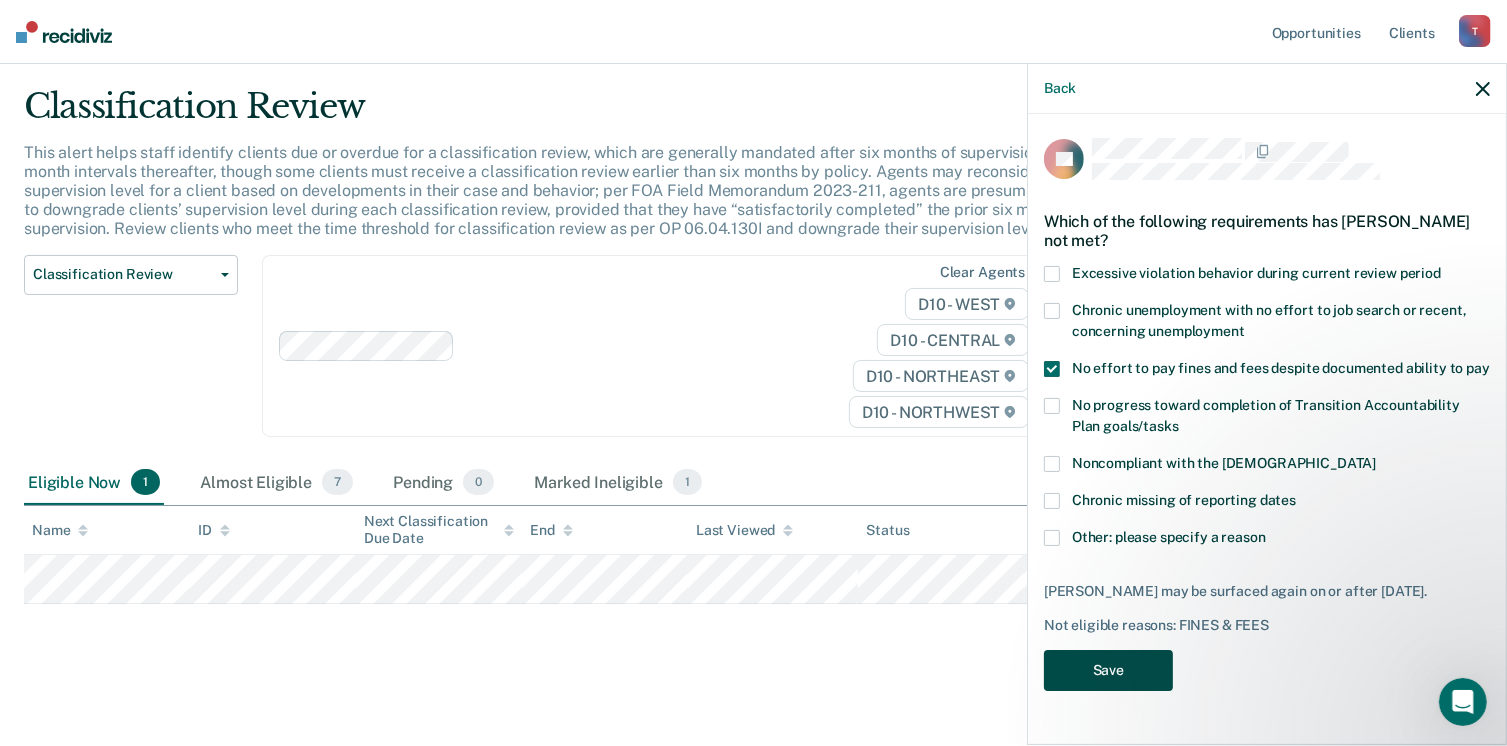 click on "Save" at bounding box center (1108, 670) 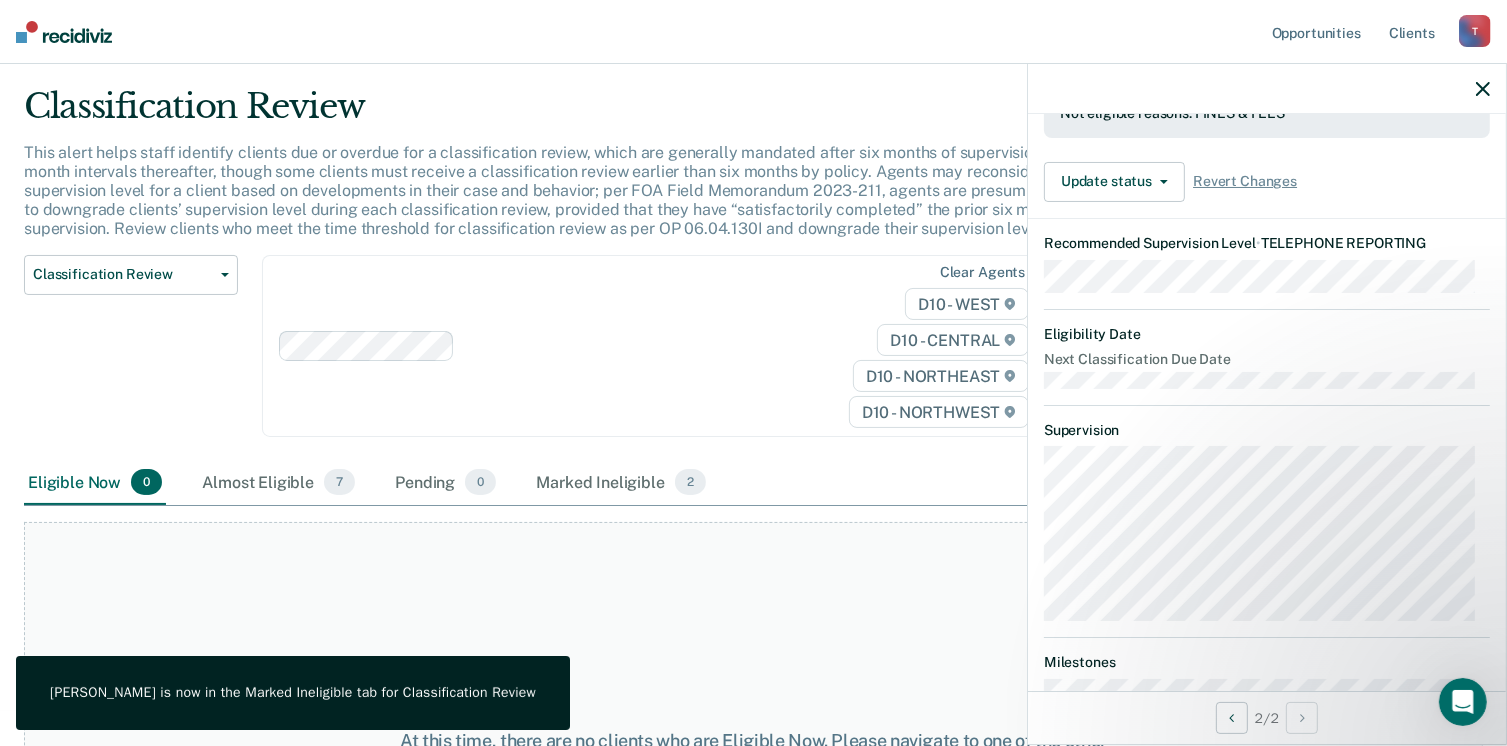 scroll, scrollTop: 485, scrollLeft: 0, axis: vertical 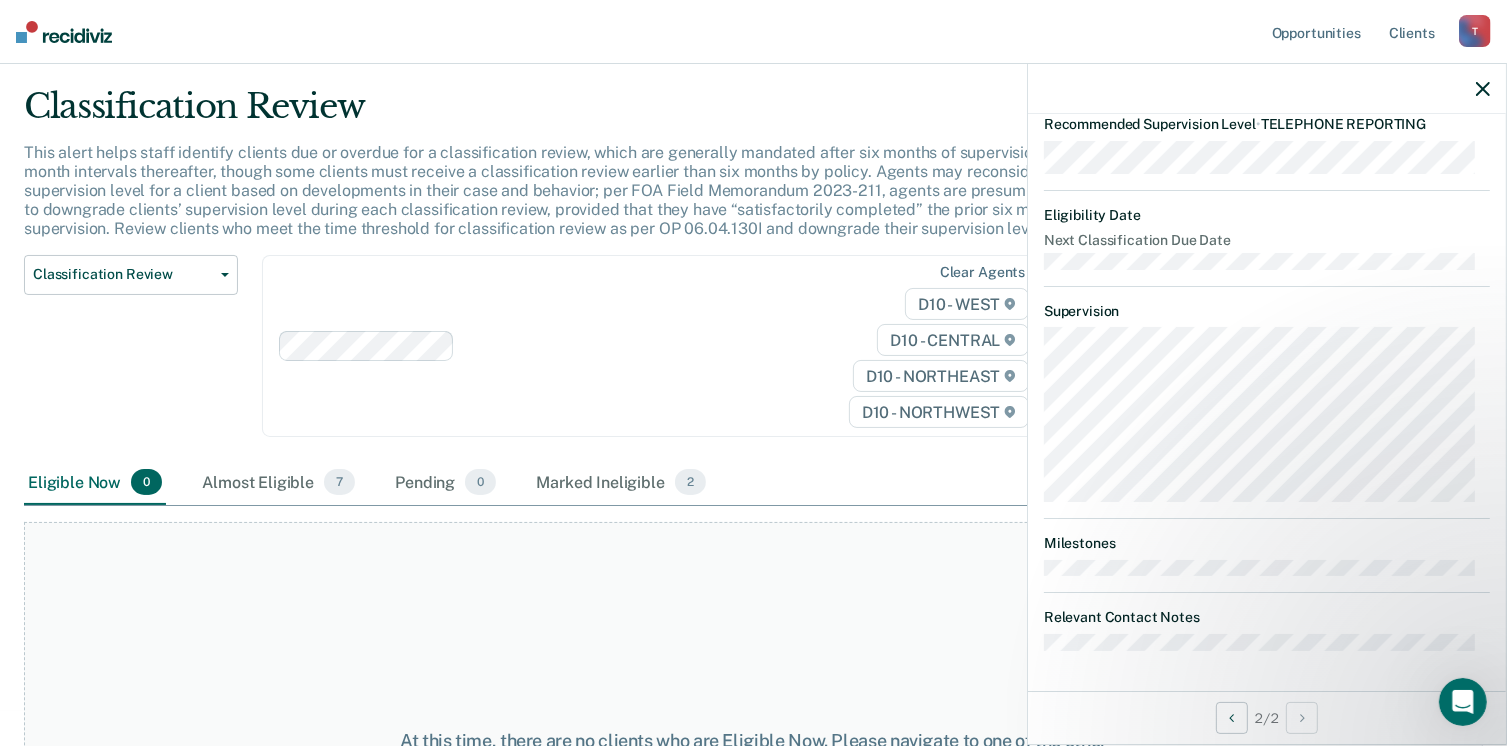 click at bounding box center [1267, 89] 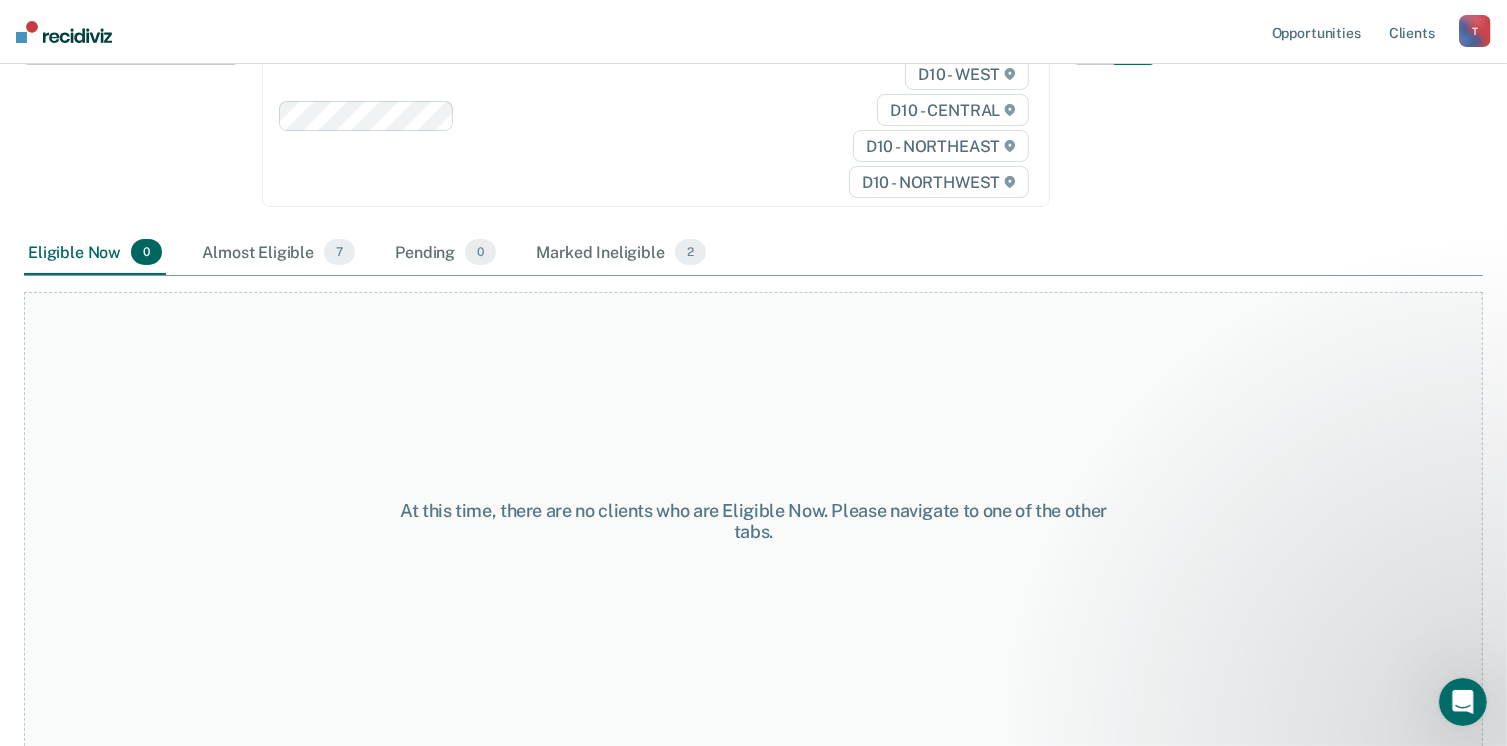 scroll, scrollTop: 0, scrollLeft: 0, axis: both 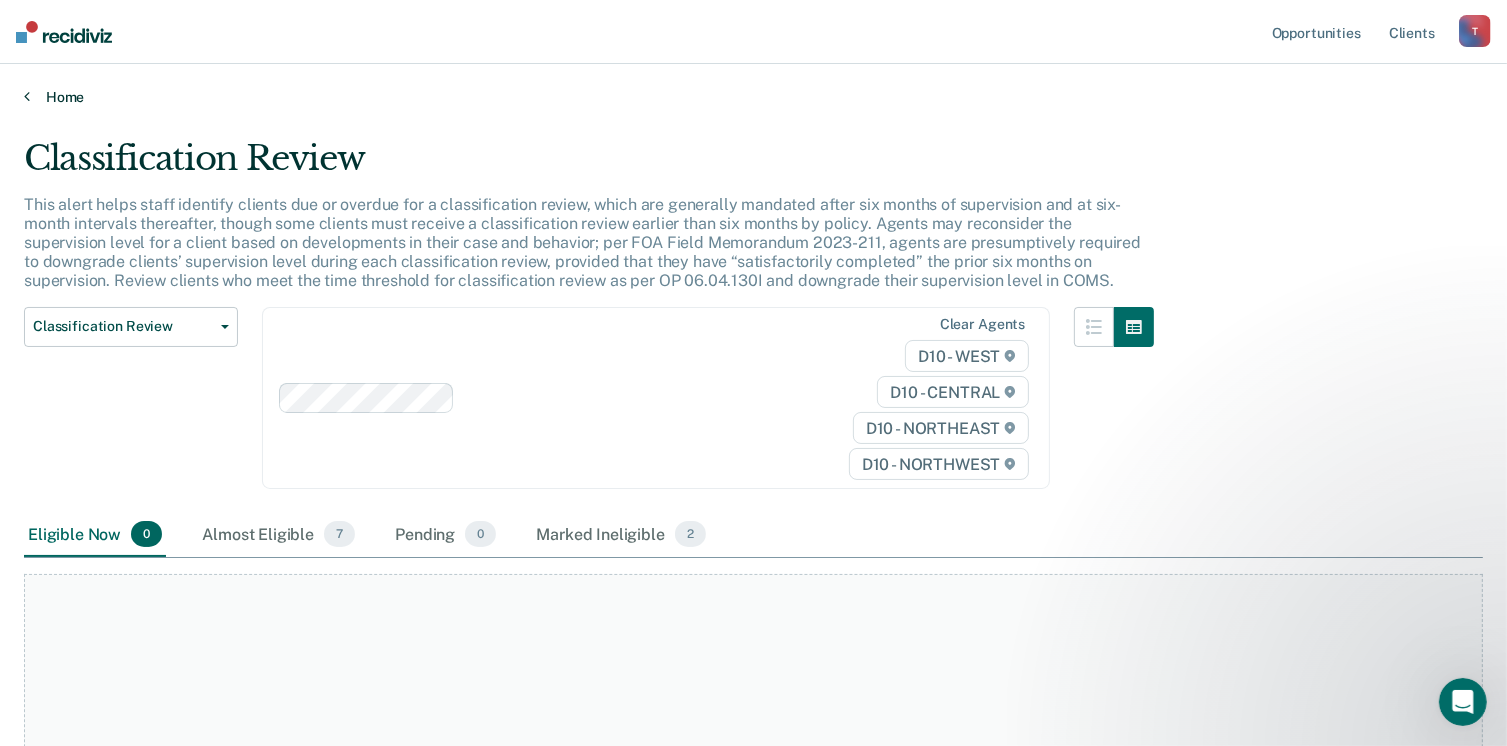 click at bounding box center [27, 96] 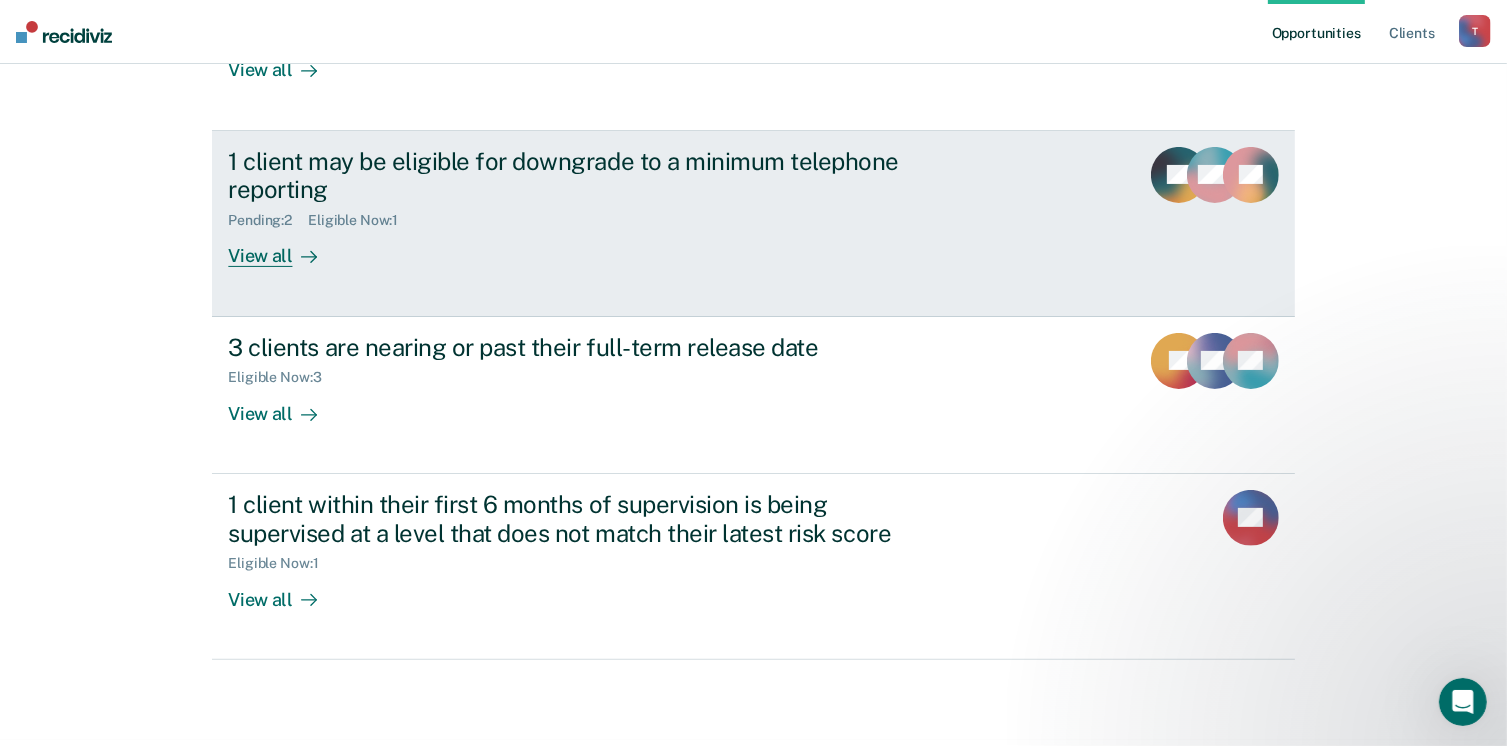 scroll, scrollTop: 458, scrollLeft: 0, axis: vertical 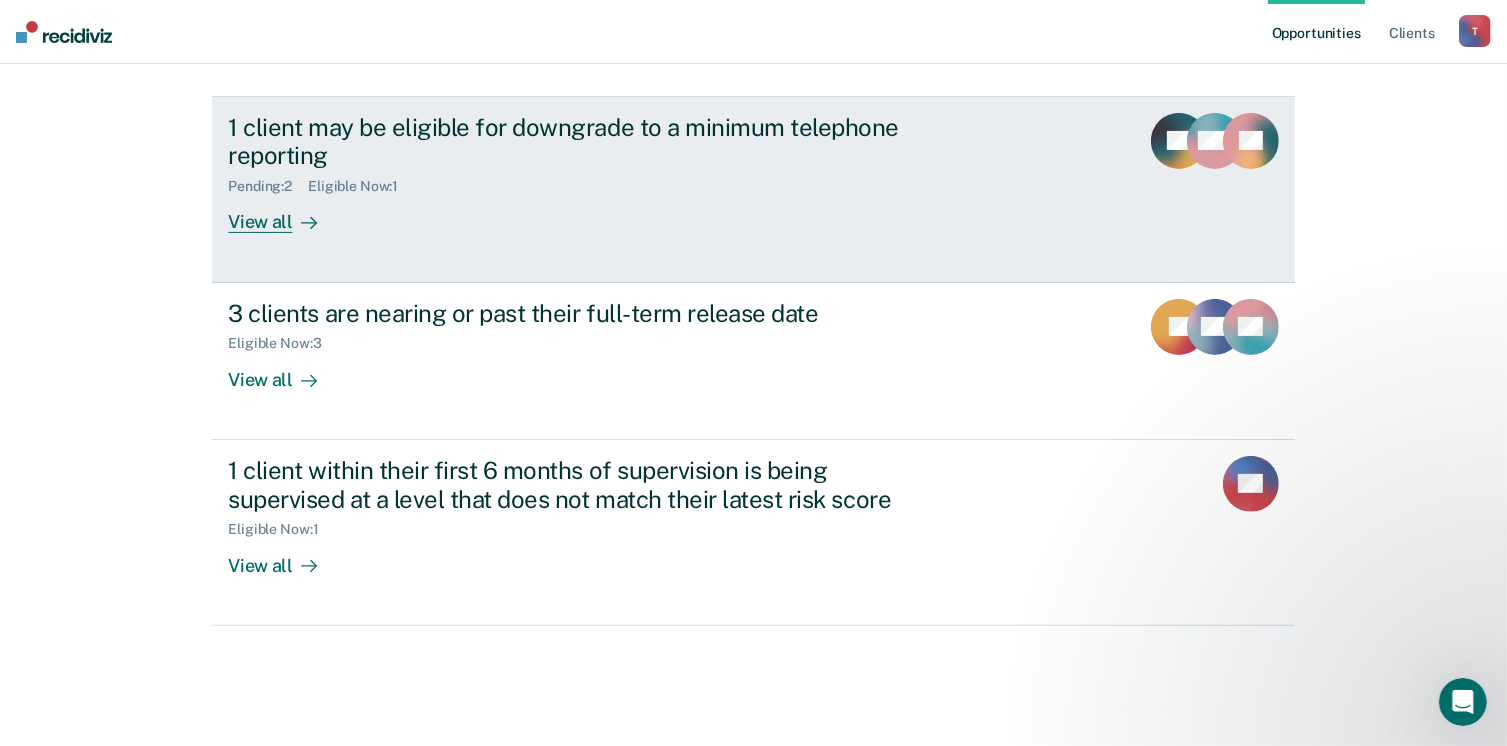 click on "View all" at bounding box center [284, 214] 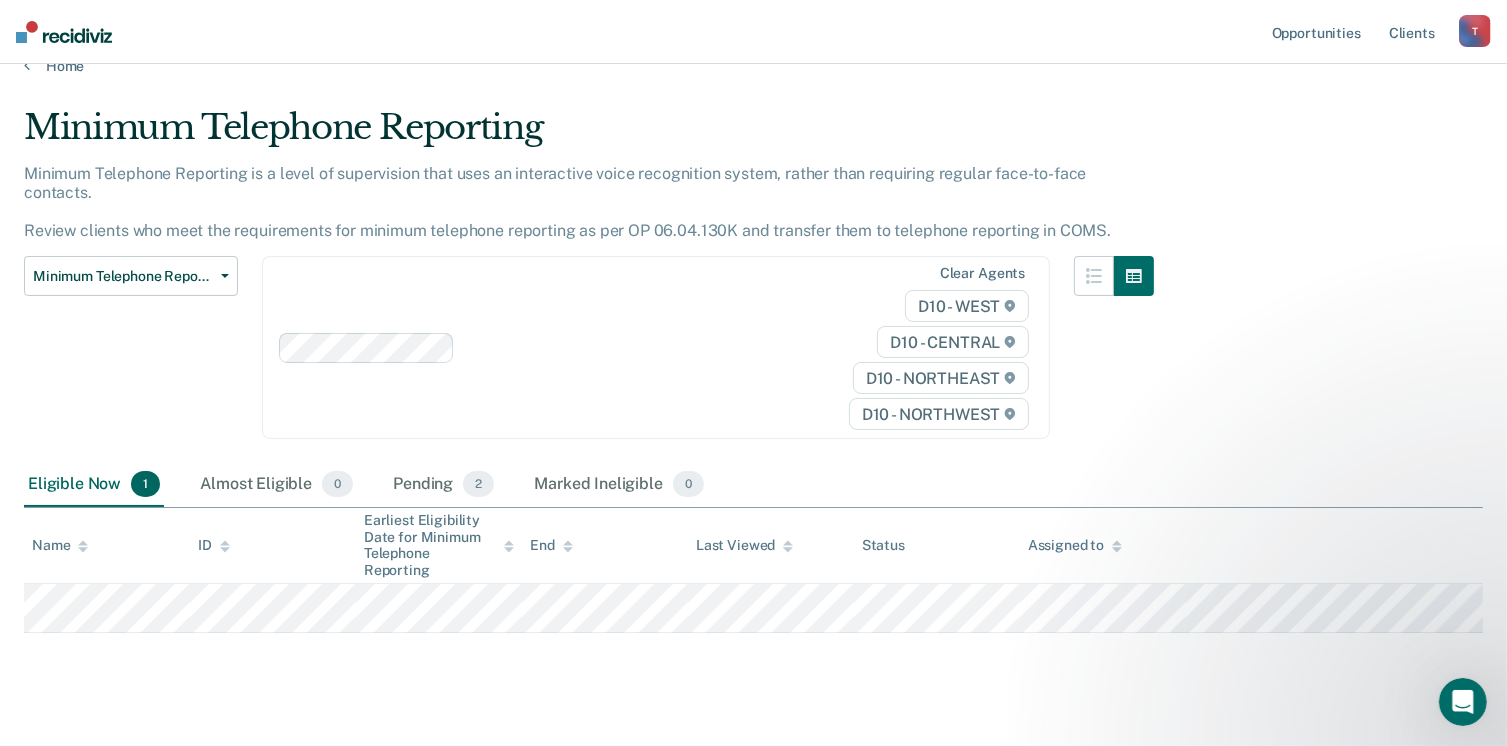 scroll, scrollTop: 40, scrollLeft: 0, axis: vertical 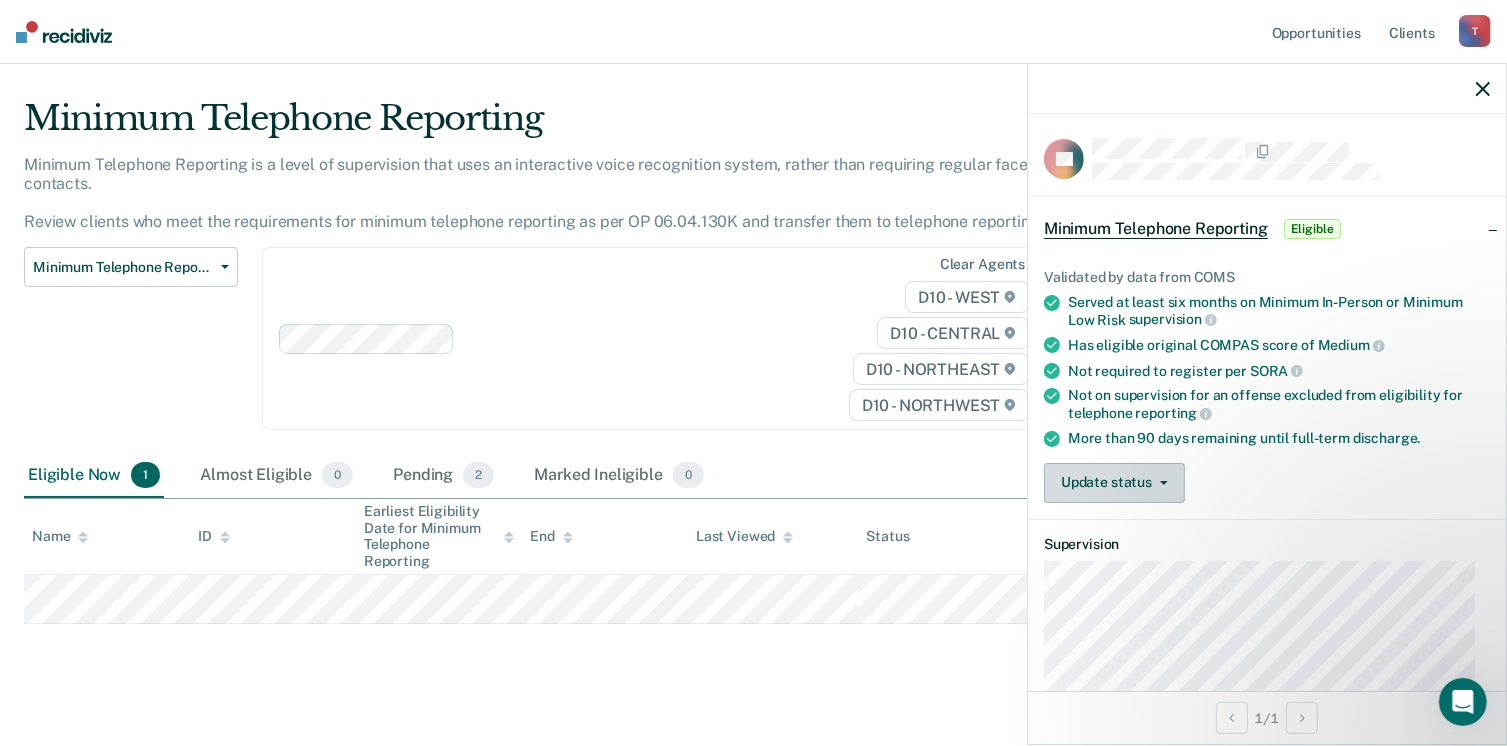 click on "Update status" at bounding box center (1114, 483) 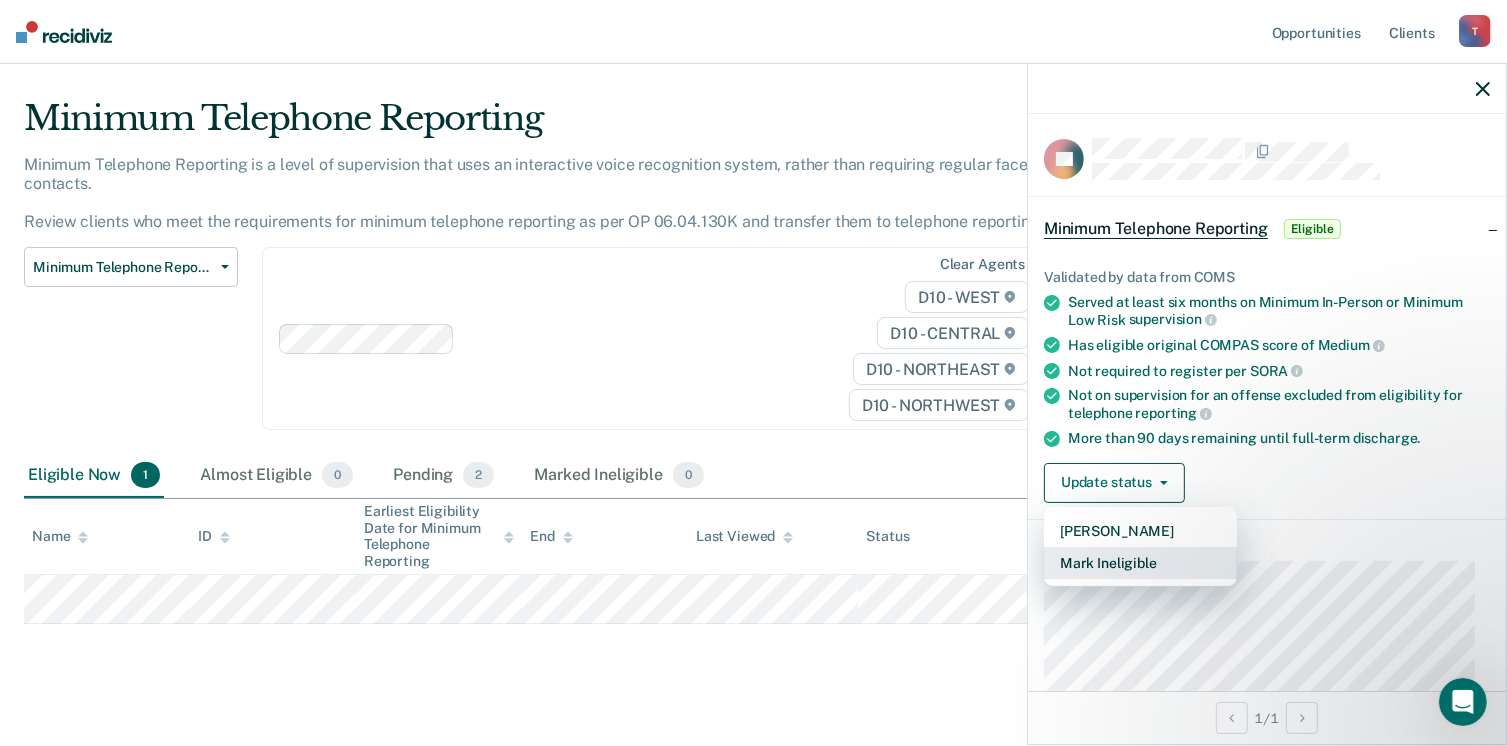 click on "Mark Ineligible" at bounding box center (1140, 563) 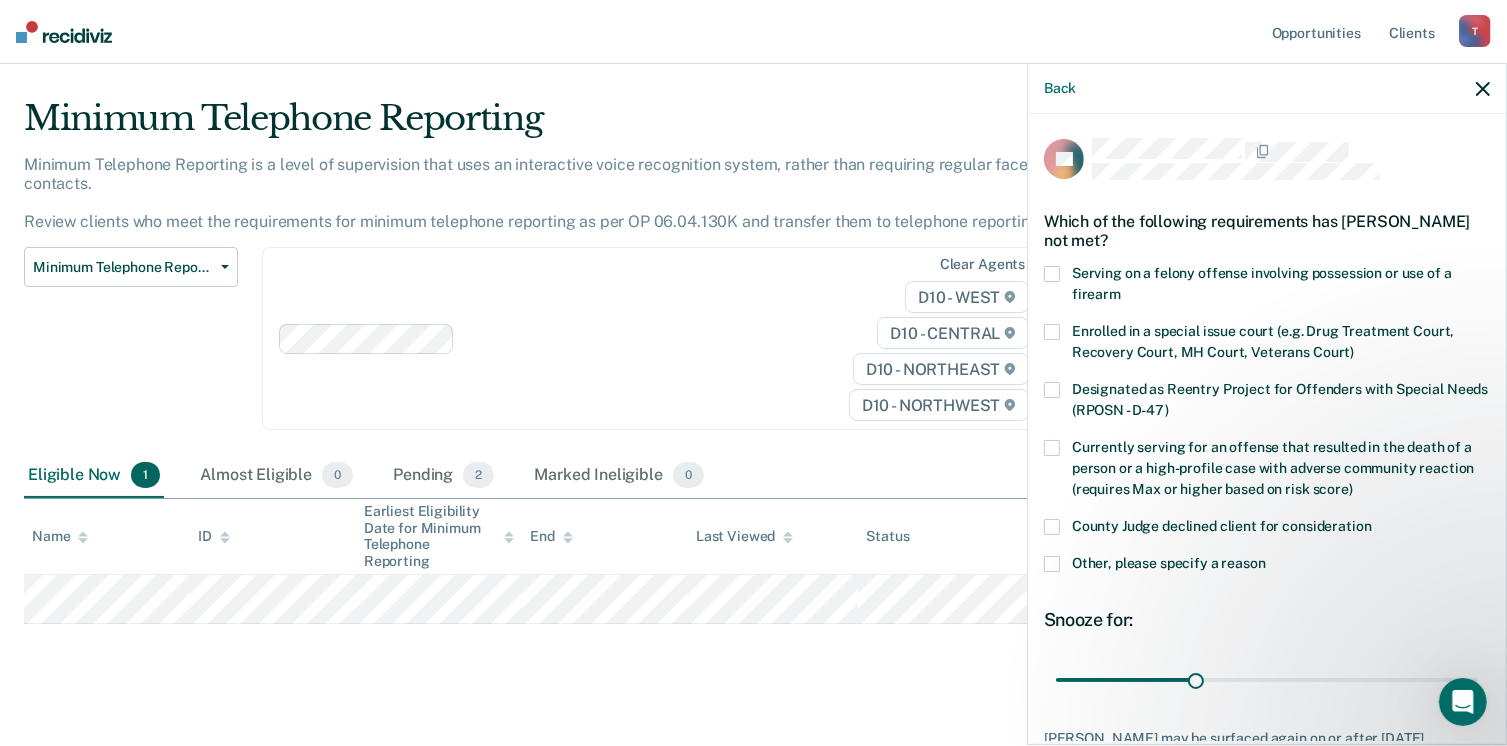 click at bounding box center [1052, 564] 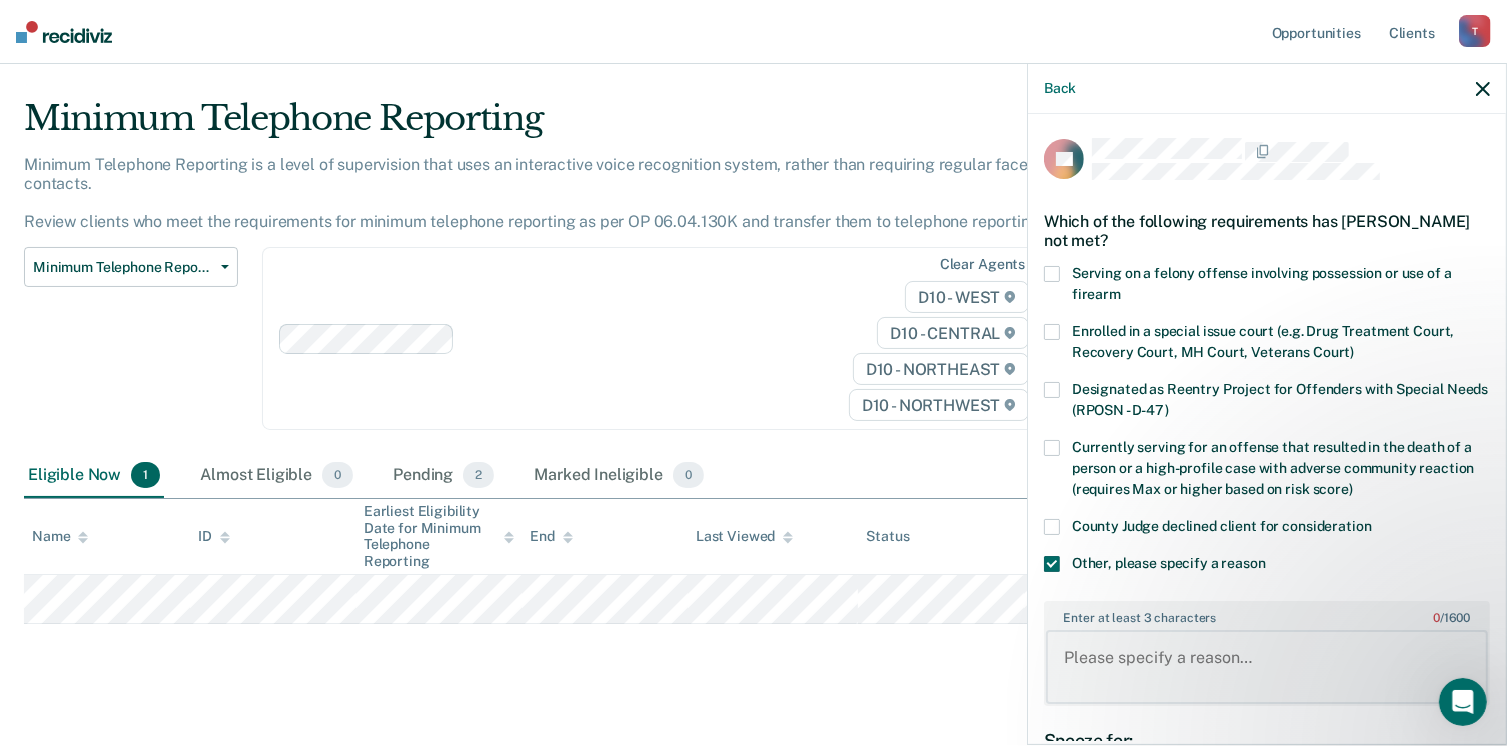 click on "Enter at least 3 characters 0  /  1600" at bounding box center [1267, 667] 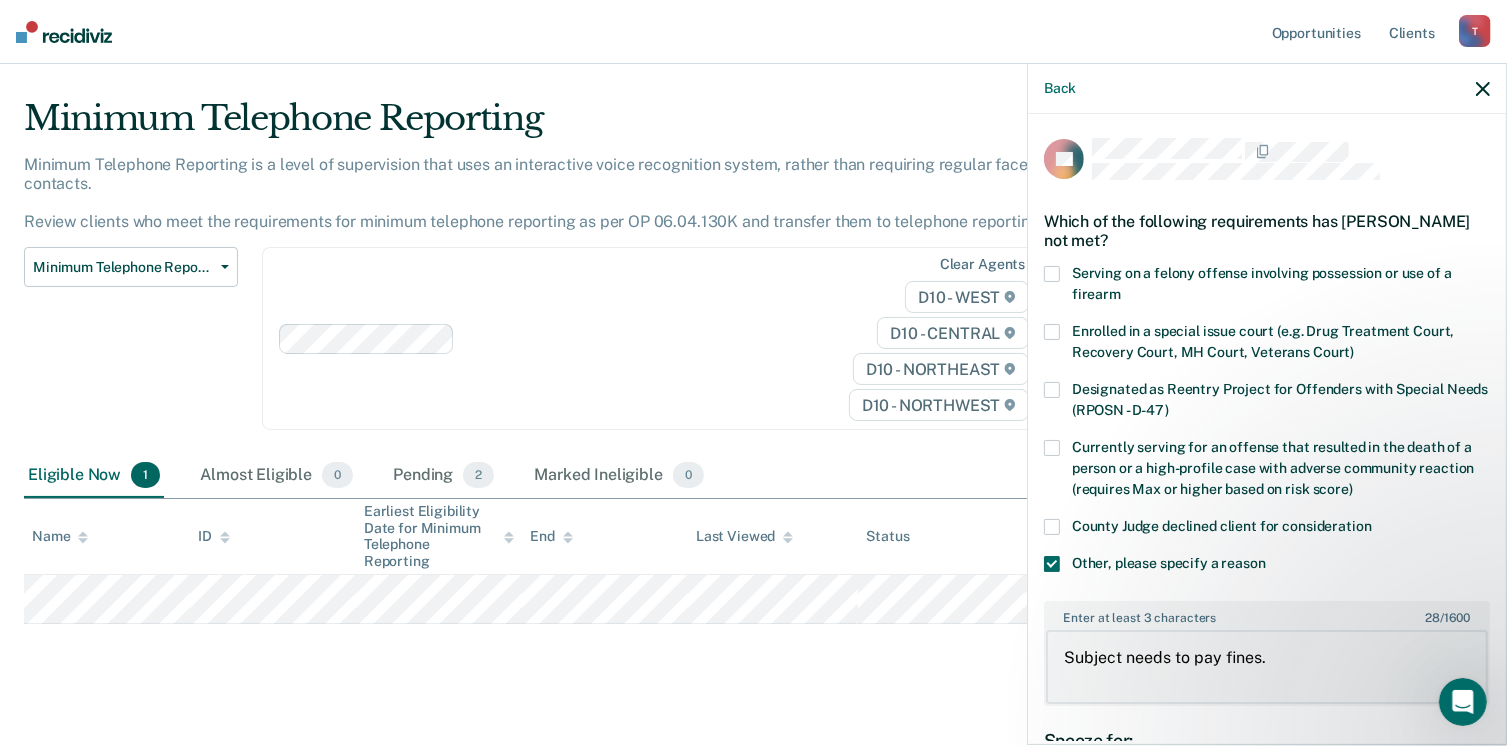 type on "Subject needs to pay fines." 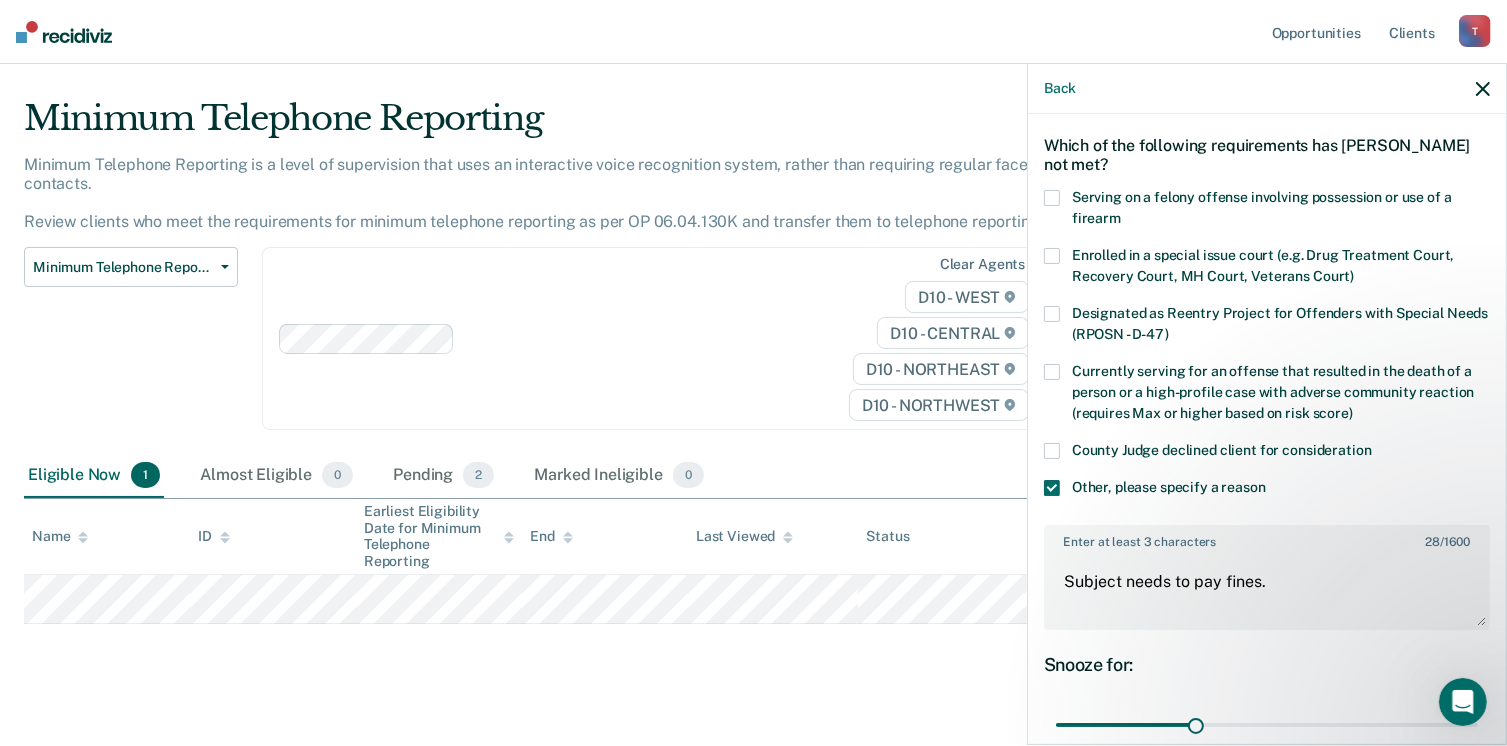scroll, scrollTop: 265, scrollLeft: 0, axis: vertical 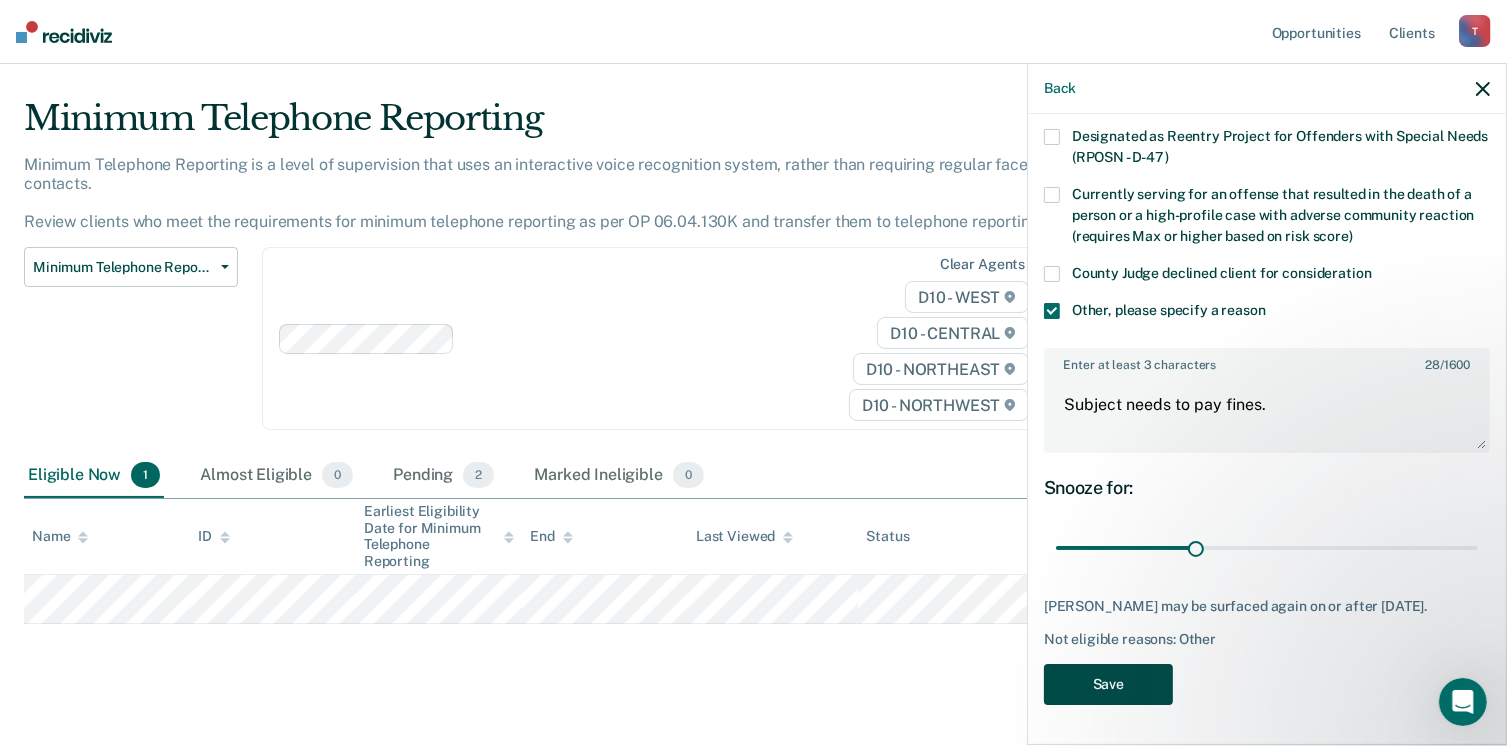 click on "Save" at bounding box center [1108, 684] 